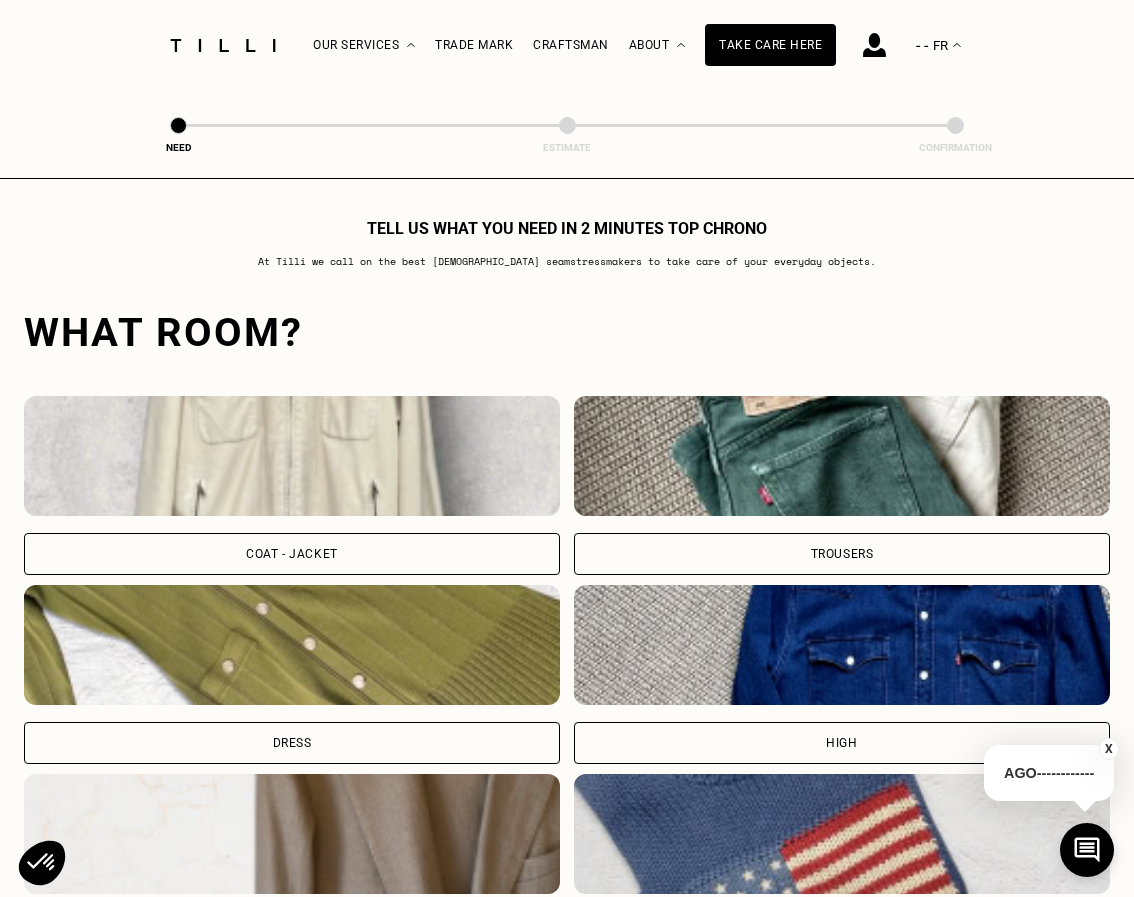 scroll, scrollTop: 1306, scrollLeft: 0, axis: vertical 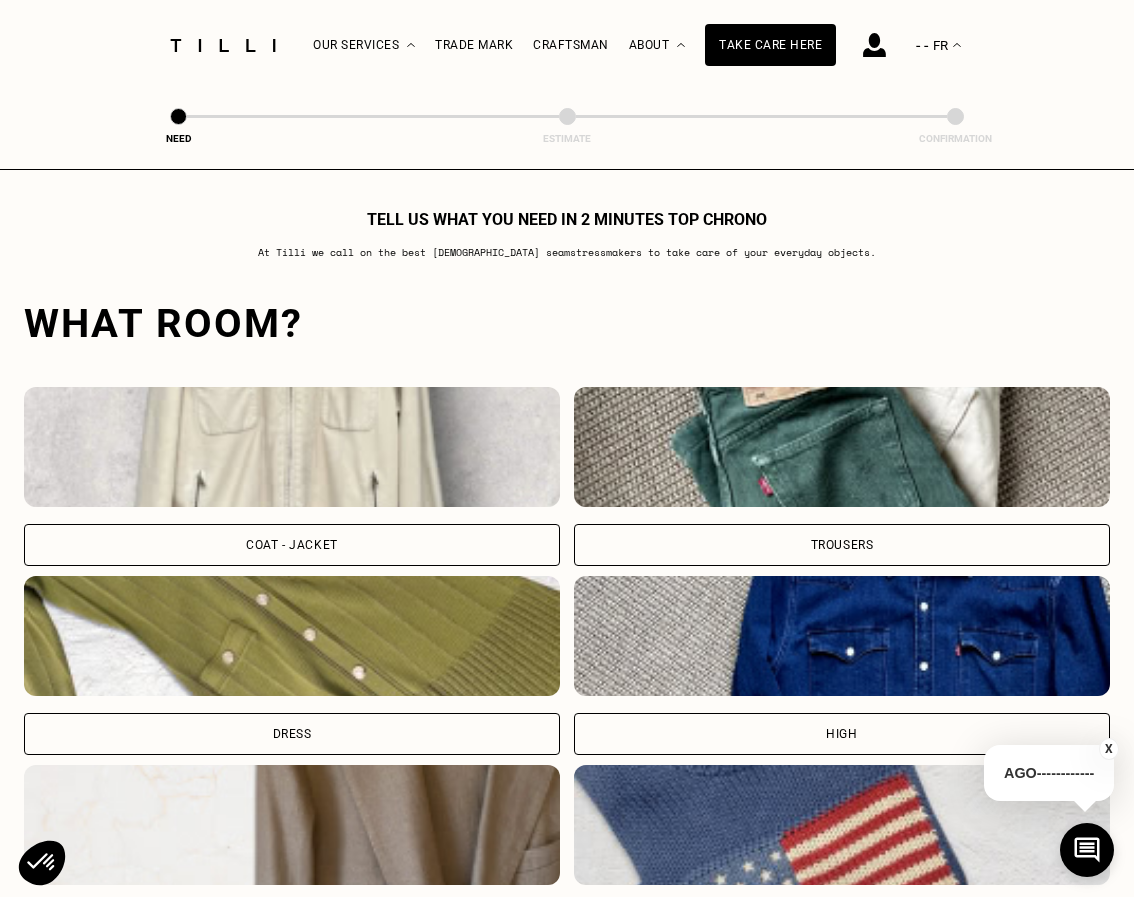 click on "Coat - jacket" at bounding box center (292, 545) 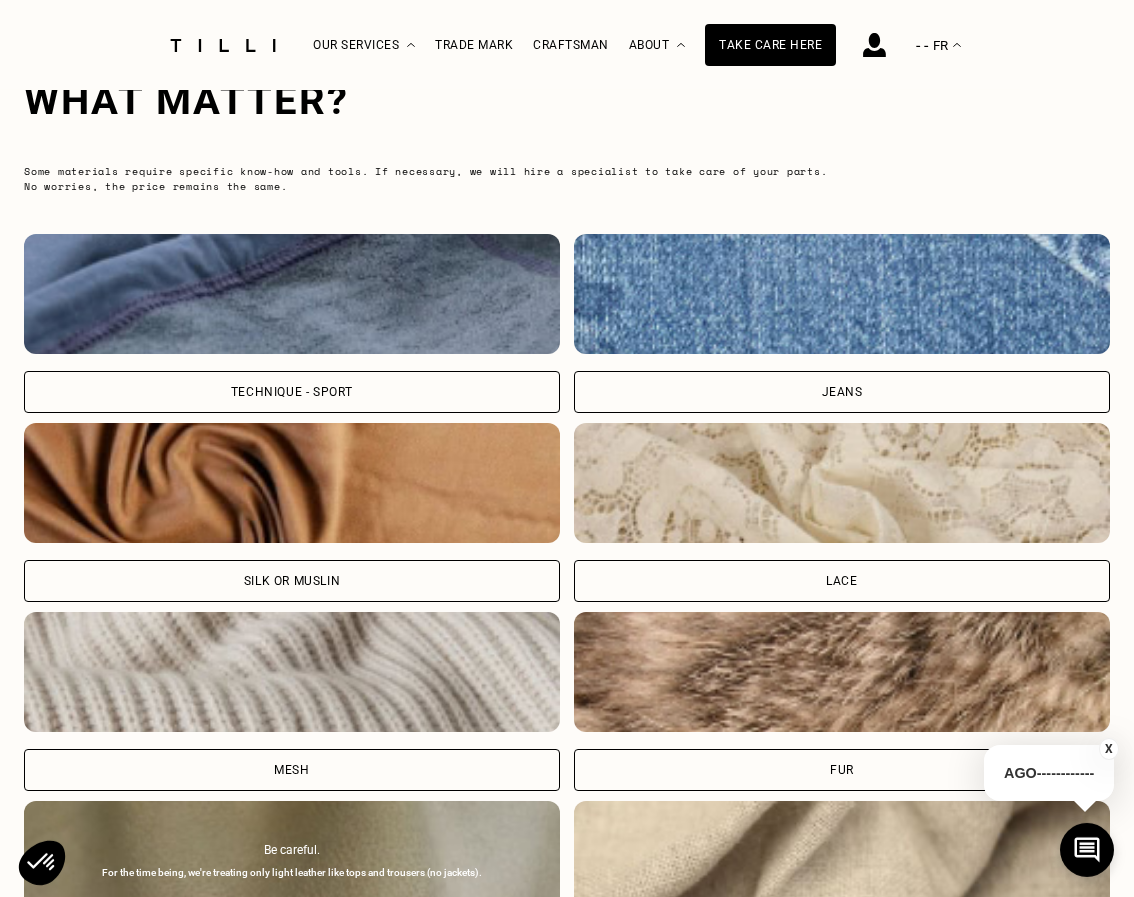 scroll, scrollTop: 2591, scrollLeft: 0, axis: vertical 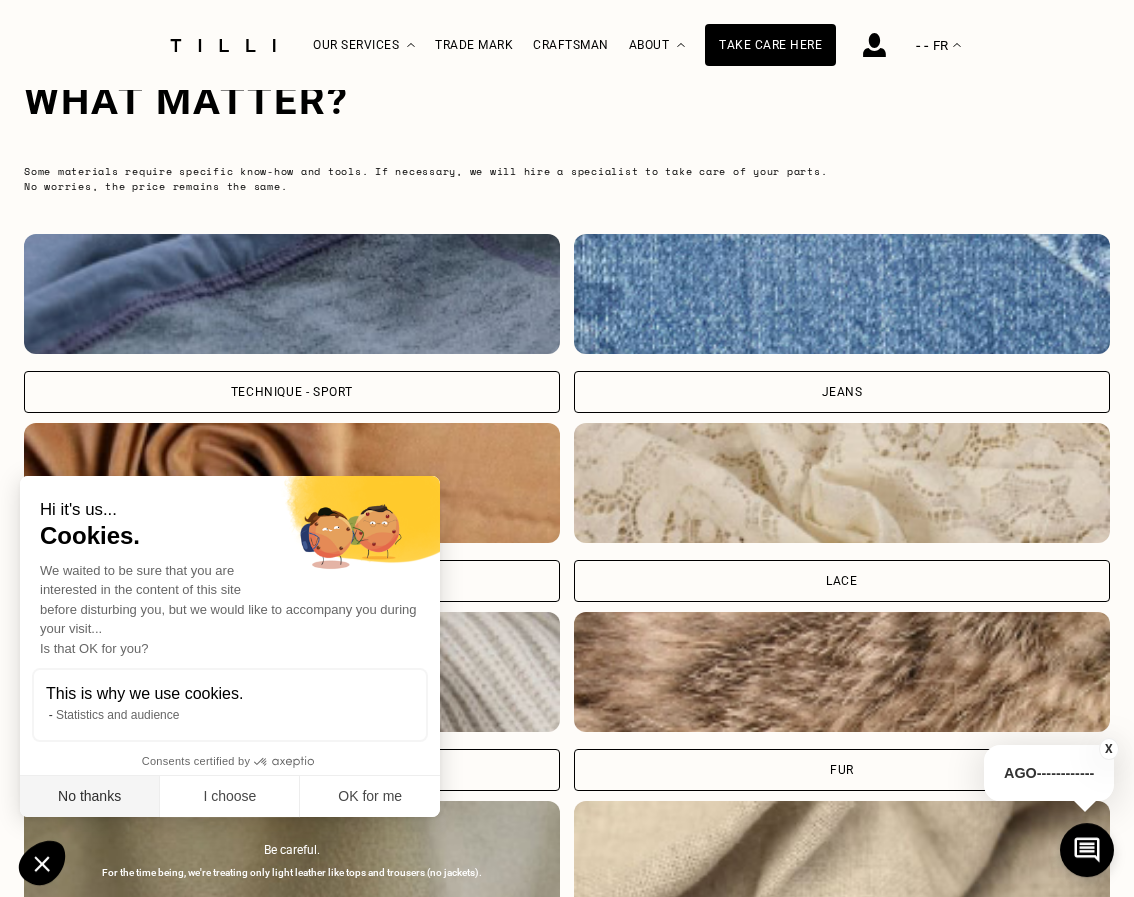 click on "No thanks" at bounding box center (90, 797) 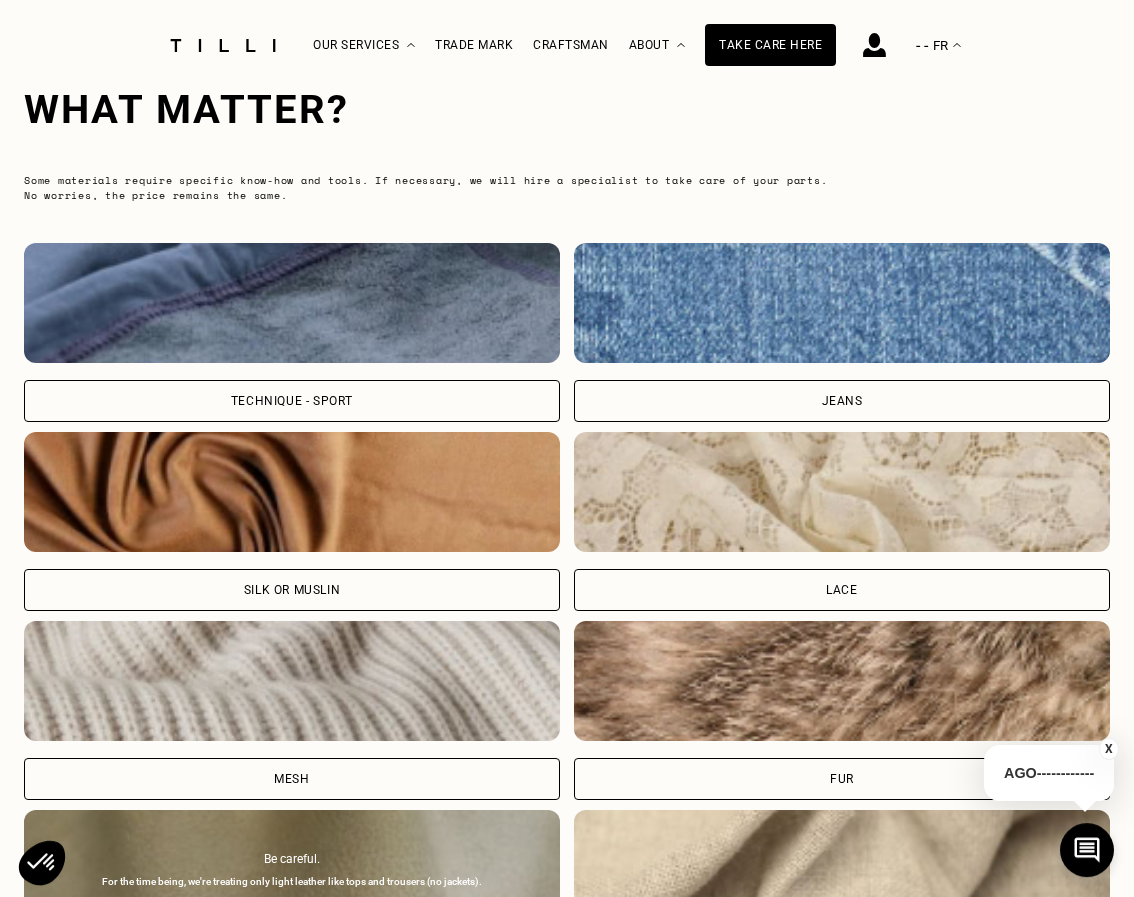 scroll, scrollTop: 2532, scrollLeft: 0, axis: vertical 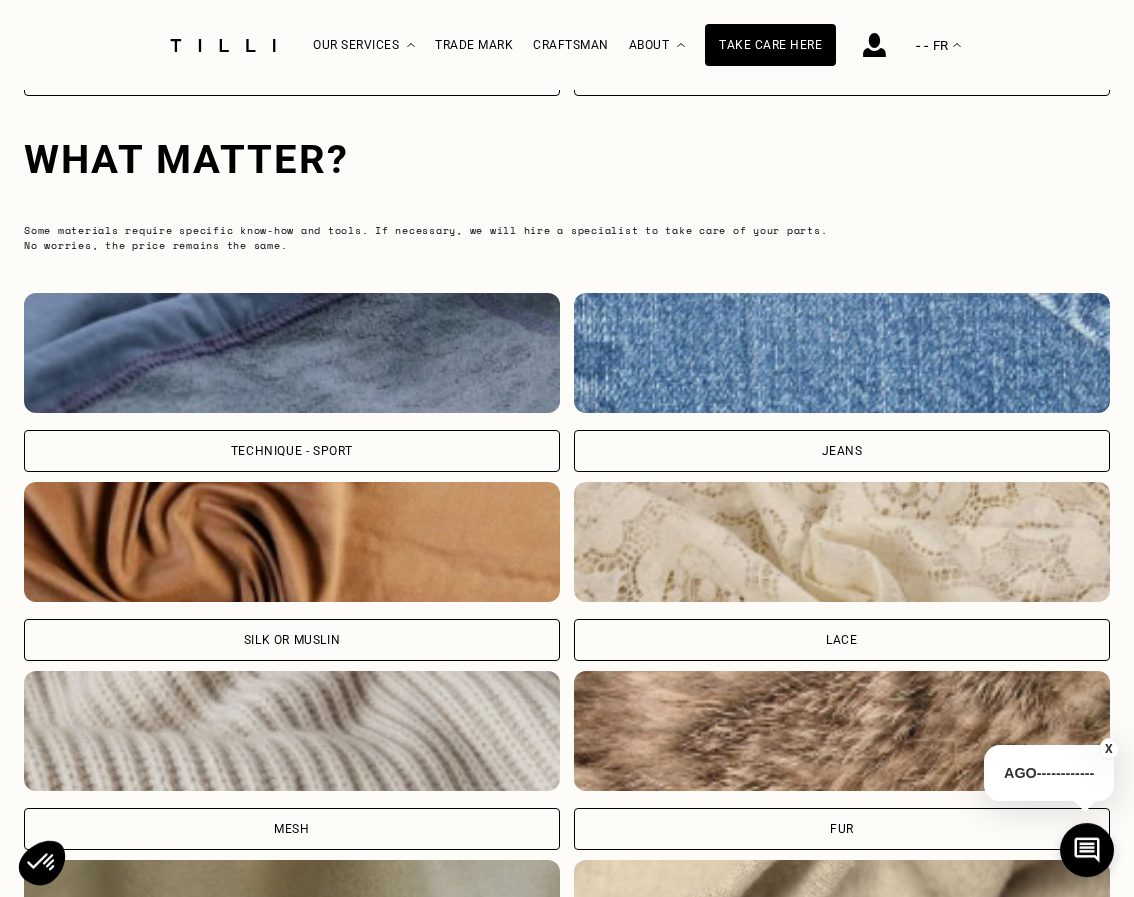 click on "Technique - Sport" at bounding box center (292, 451) 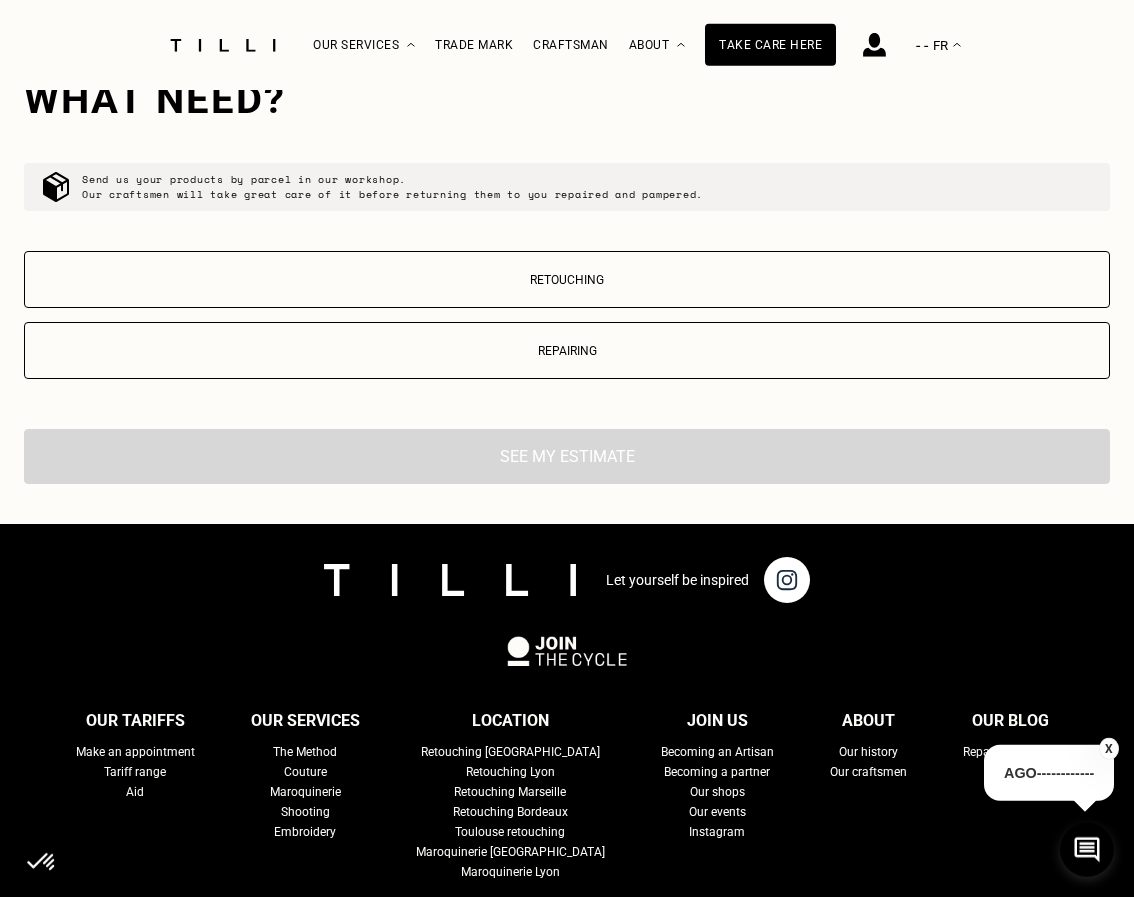 scroll, scrollTop: 3536, scrollLeft: 0, axis: vertical 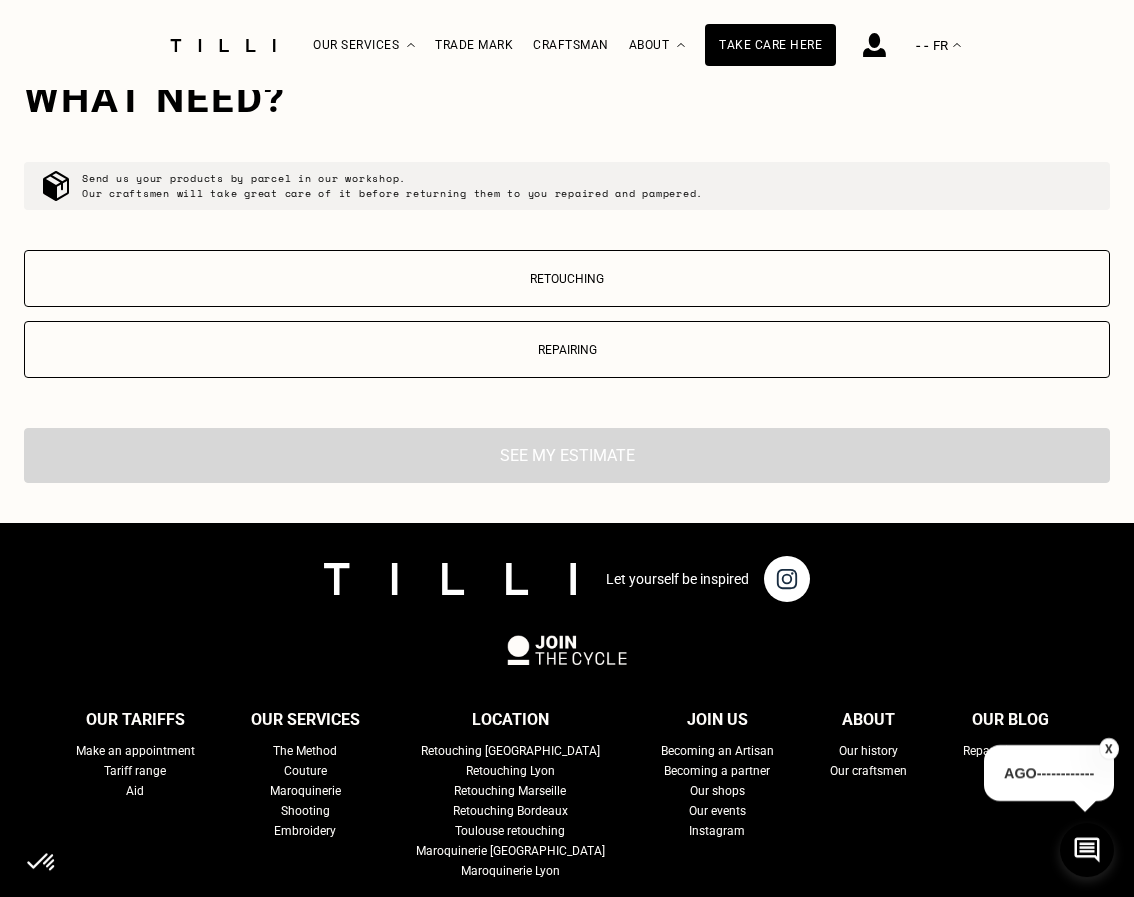 click on "Repairing" at bounding box center (567, 350) 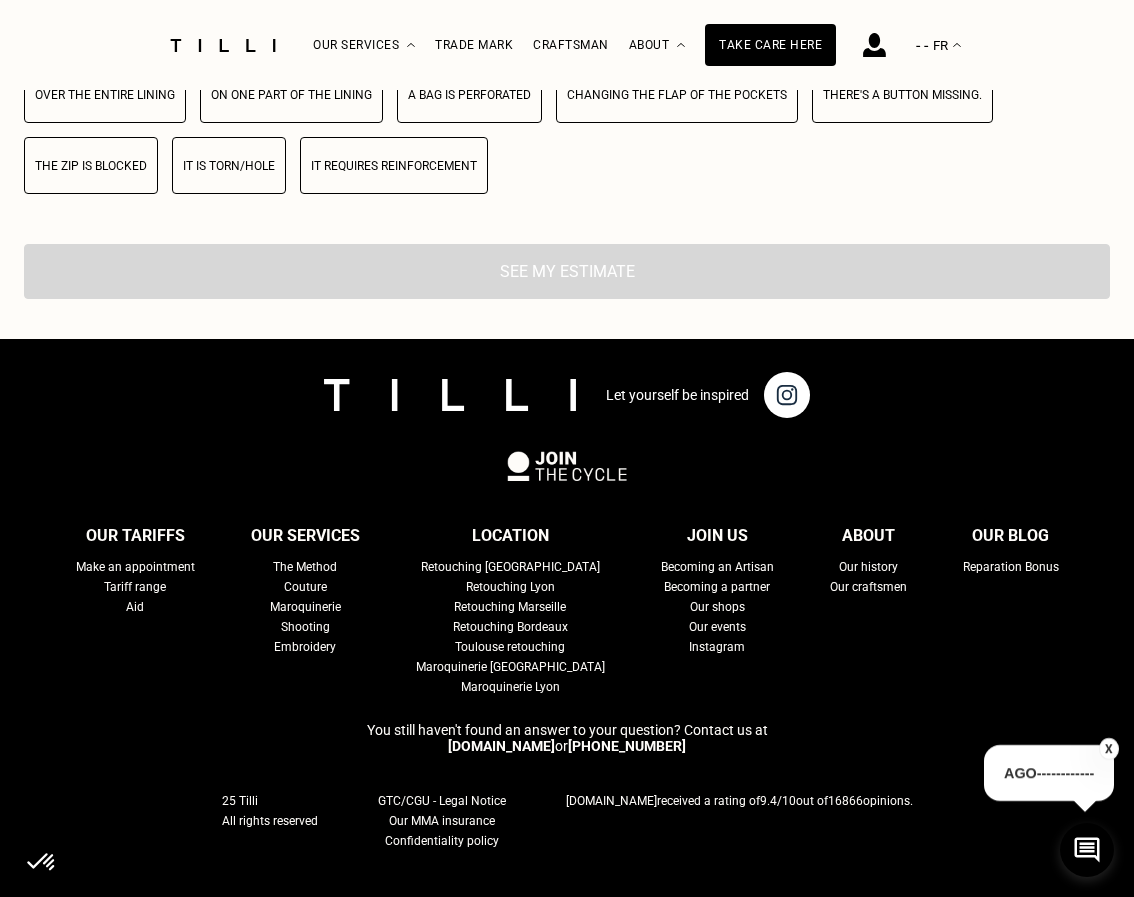 scroll, scrollTop: 3919, scrollLeft: 0, axis: vertical 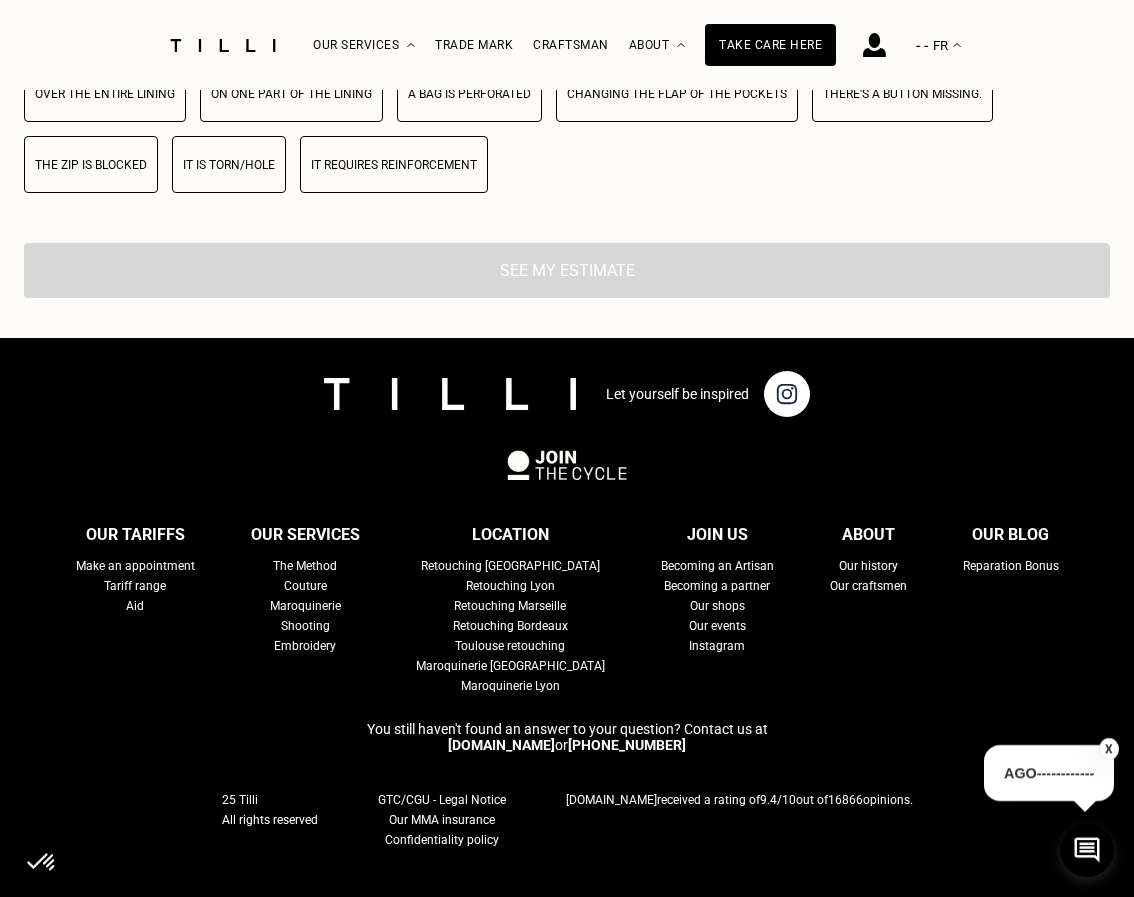 click on "The zip is blocked" at bounding box center (91, 164) 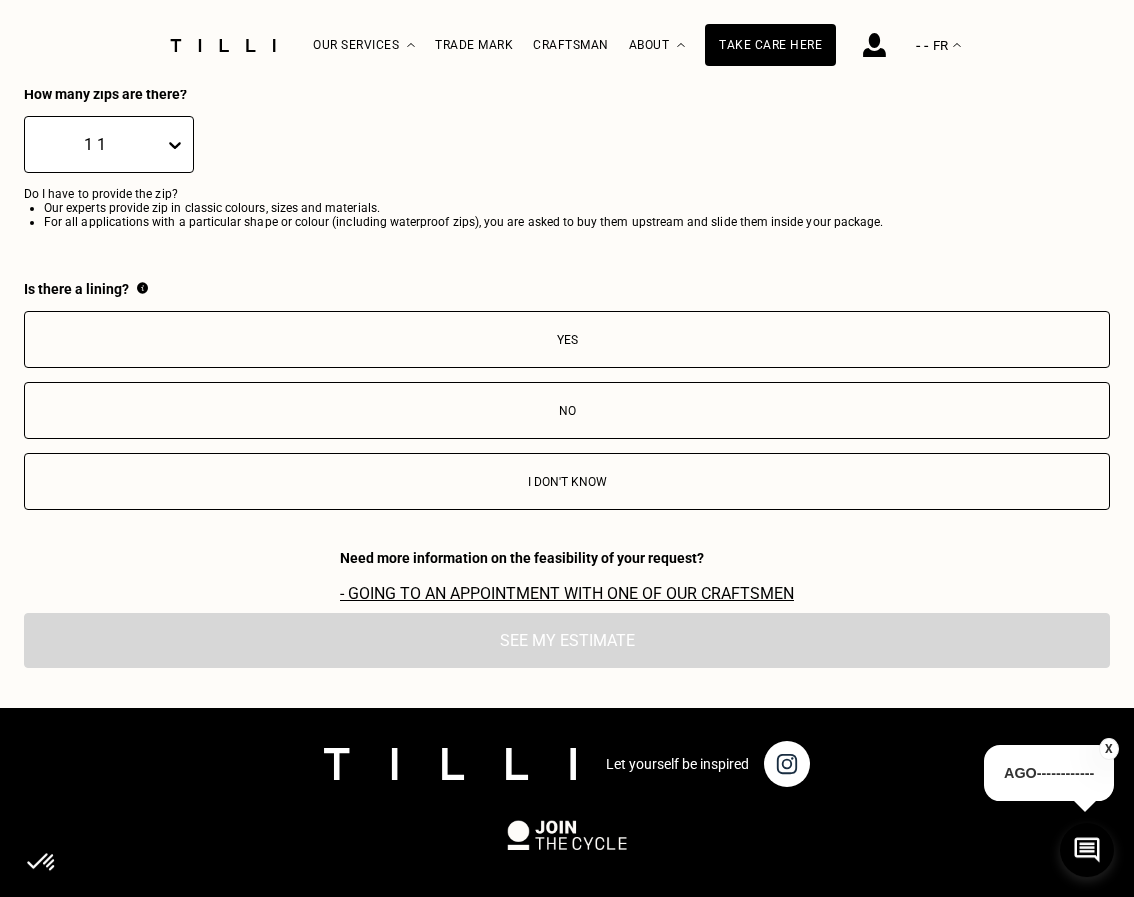 scroll, scrollTop: 4054, scrollLeft: 0, axis: vertical 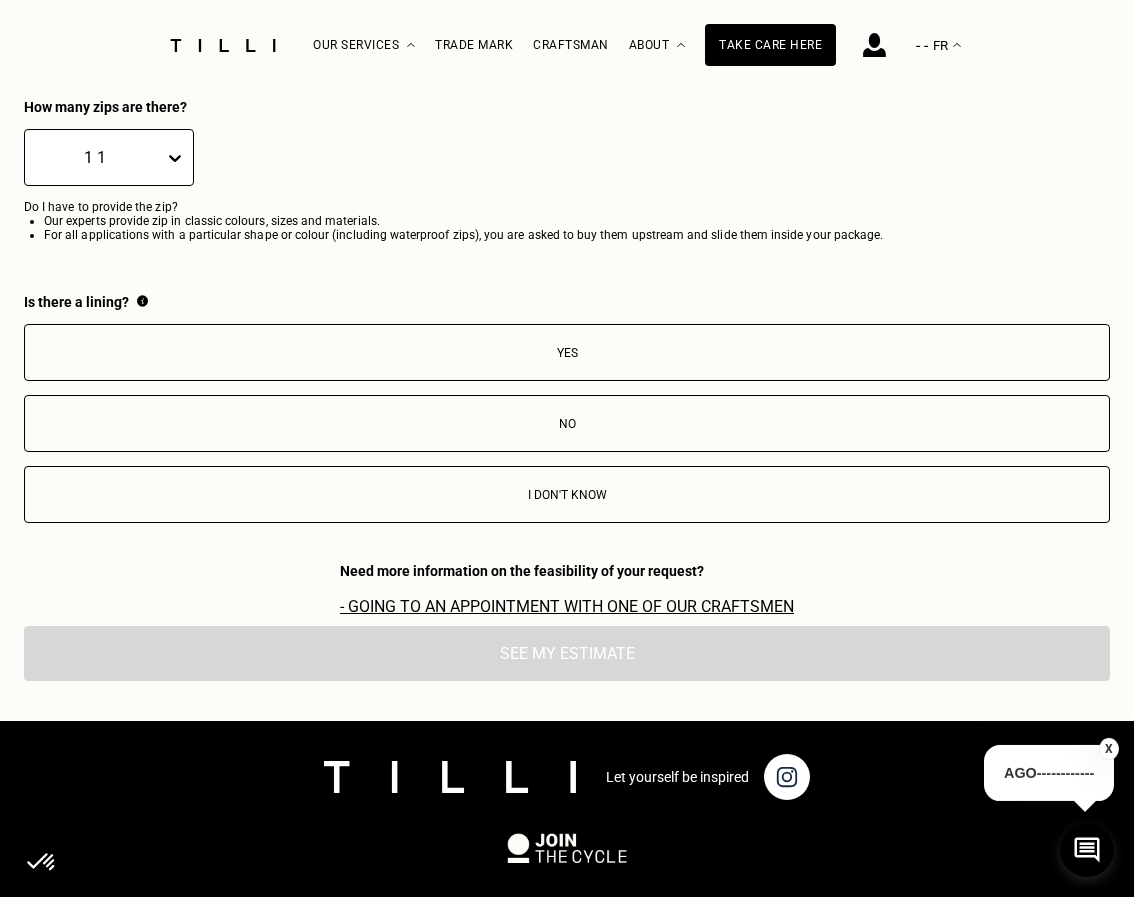 click 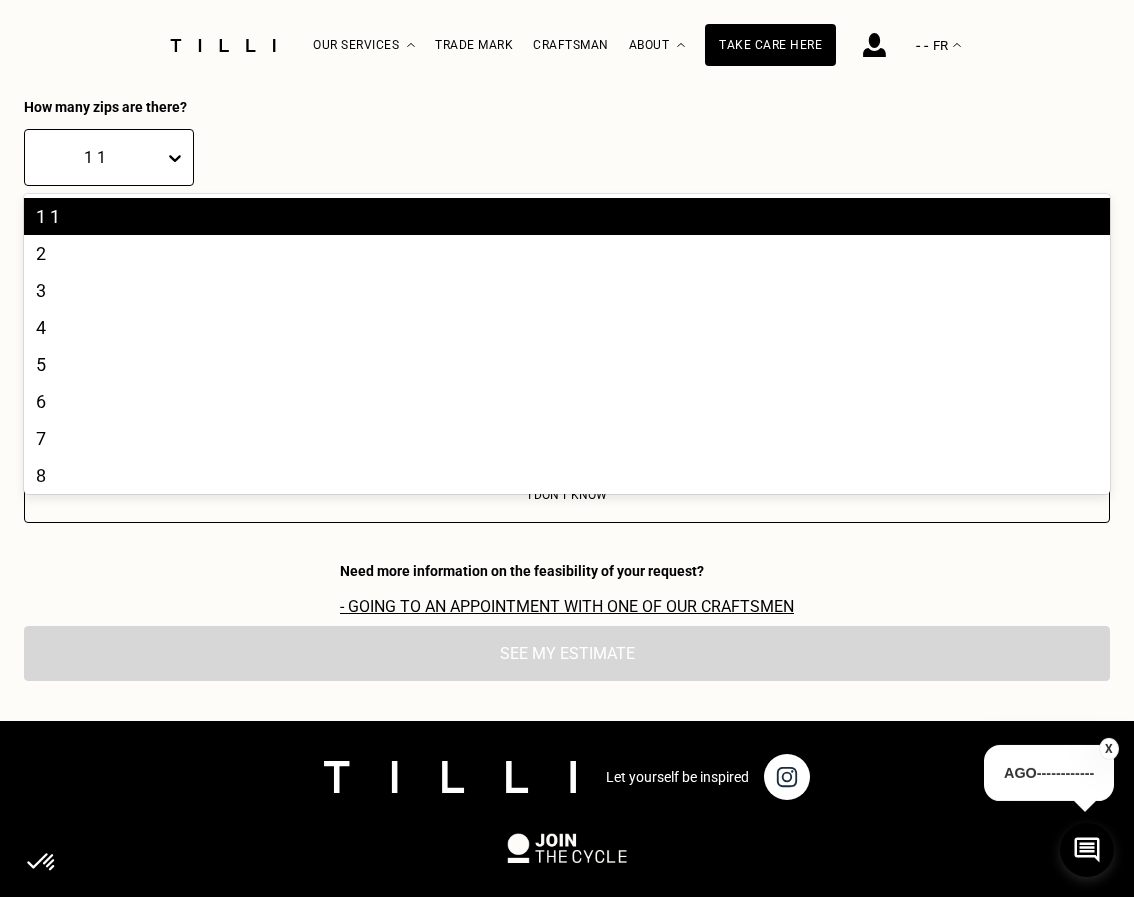 click on "1 1" at bounding box center (567, 216) 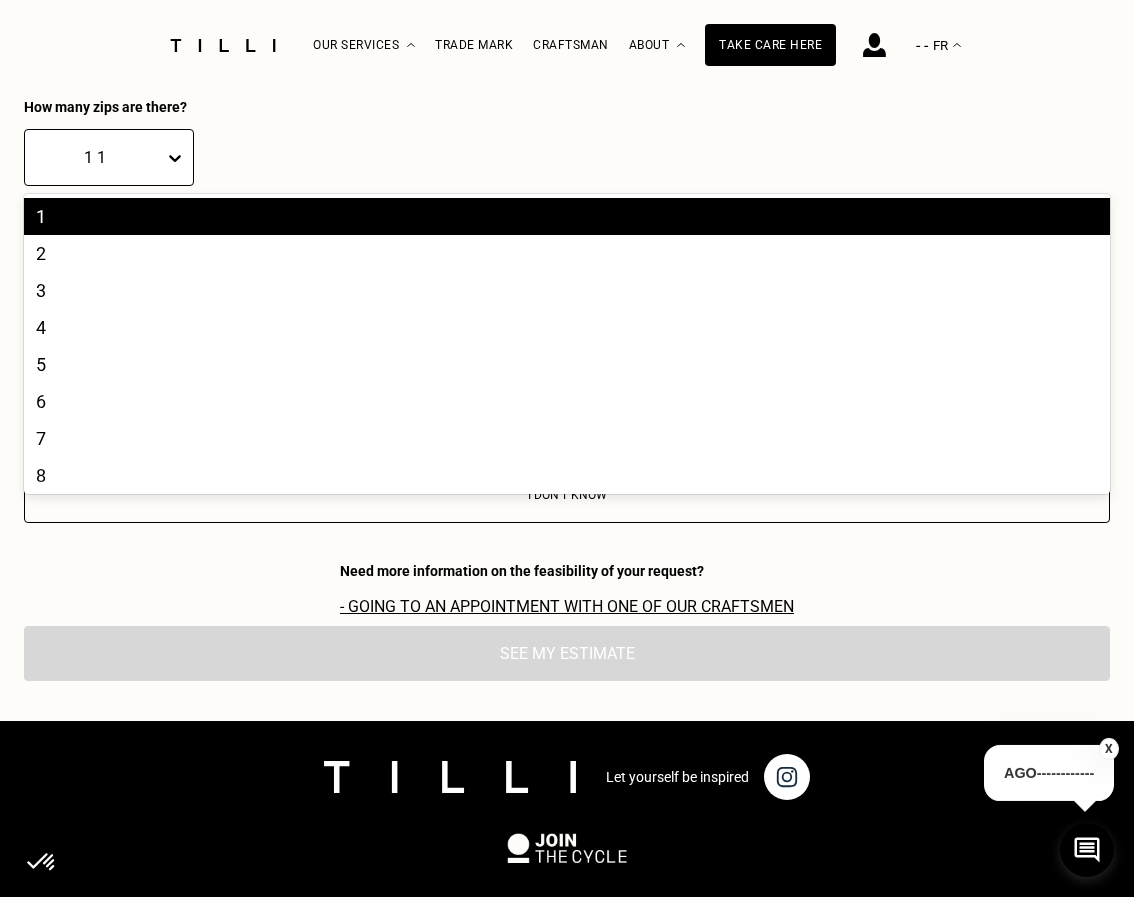 click on "1 1" at bounding box center [109, 157] 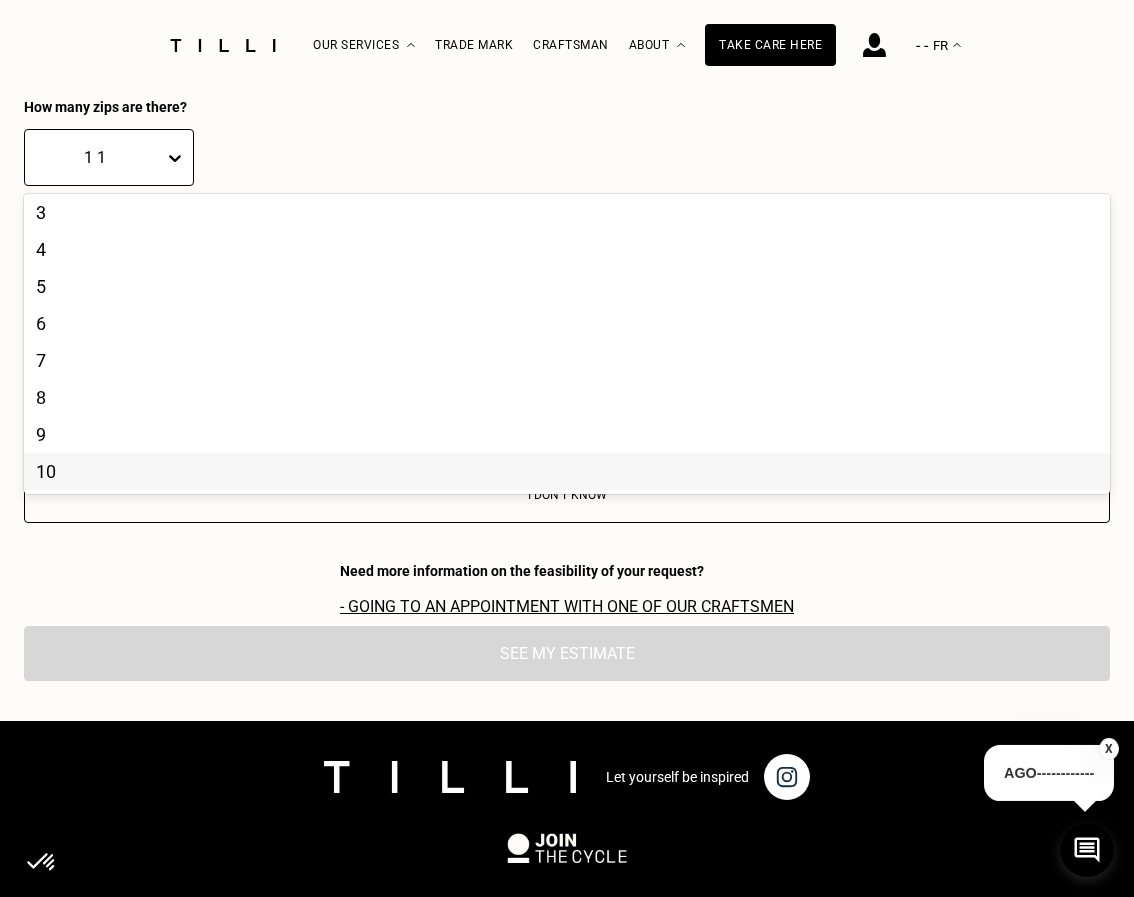 scroll, scrollTop: 0, scrollLeft: 0, axis: both 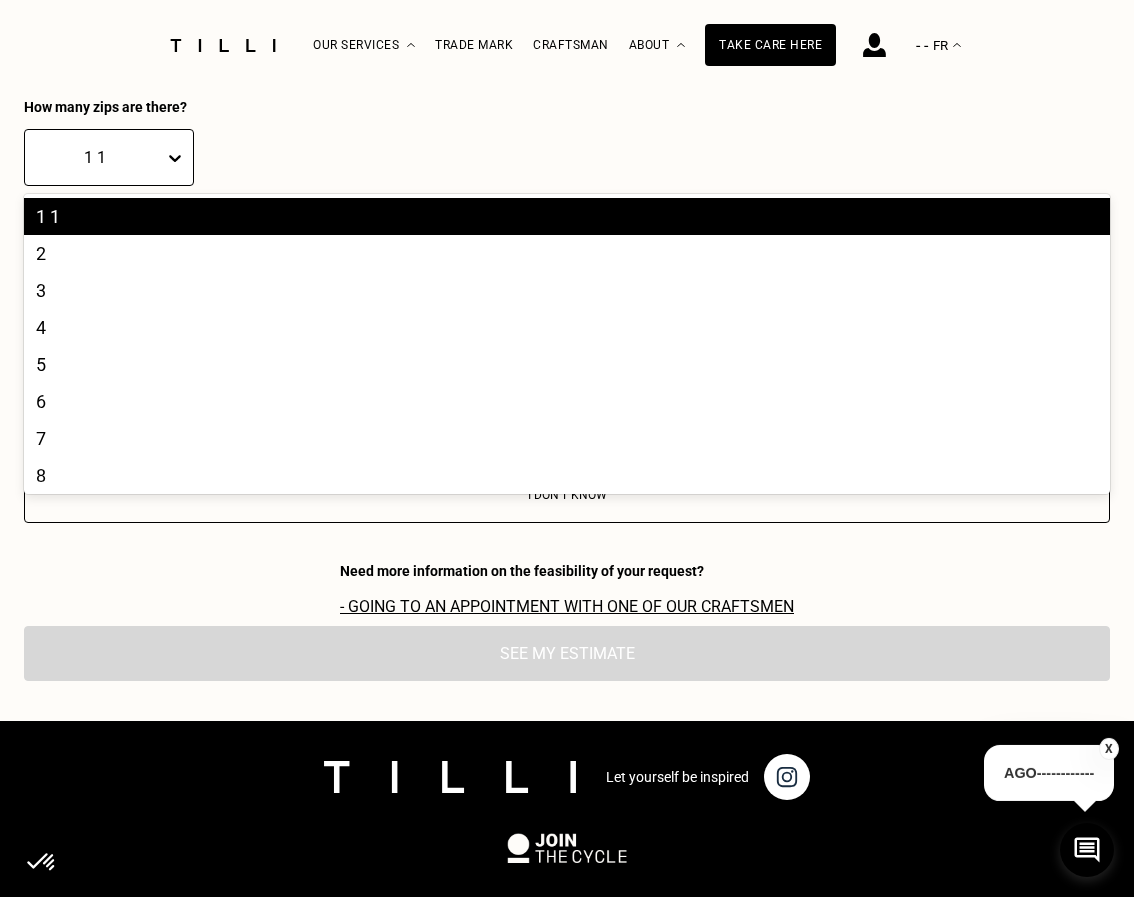 click on "option 1, selected. 1, 1 of 10. 10 results available. Use Up and Down to choose options, press Enter to select the currently focused option, press Escape to exit the menu, press Tab to select the option and exit the menu. 1 1 1 1 2 3 4 5 6 7 8 9 10" at bounding box center (567, 157) 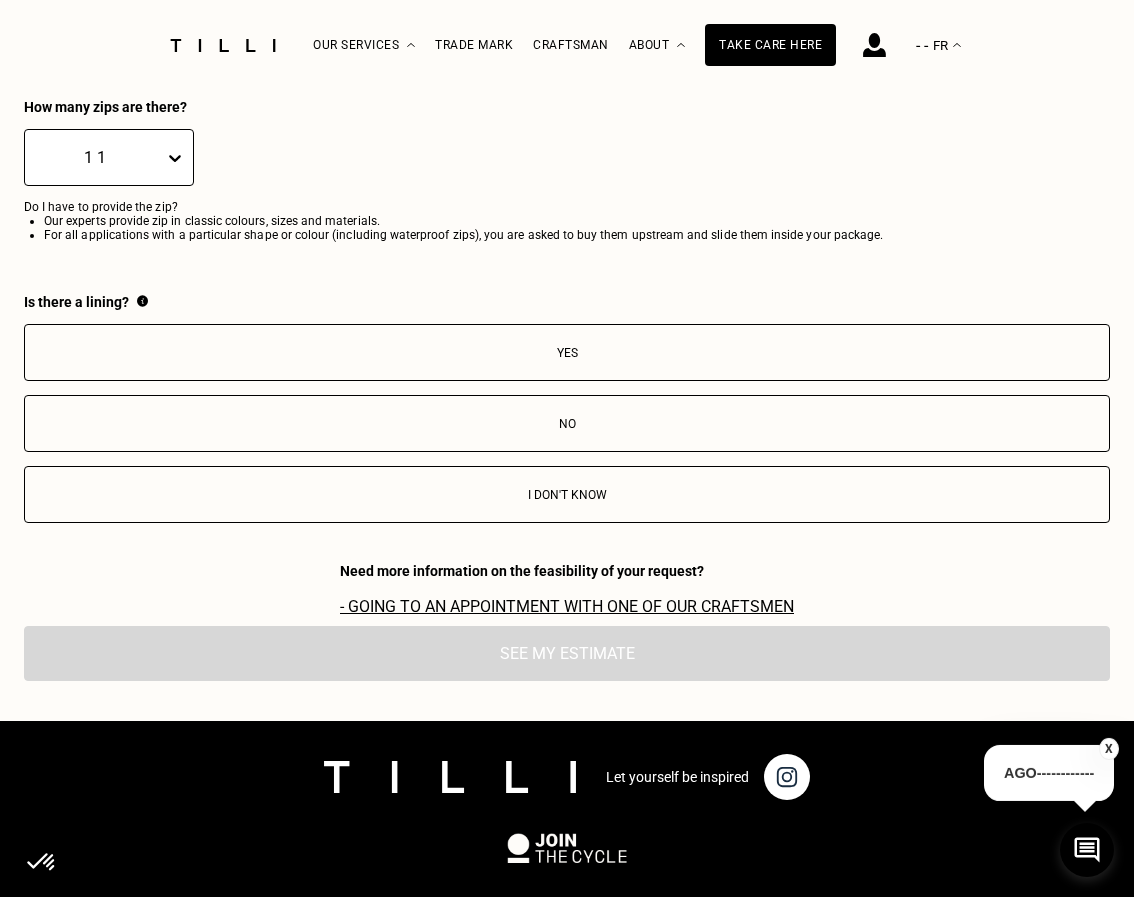 click on "I don't know" at bounding box center (567, 494) 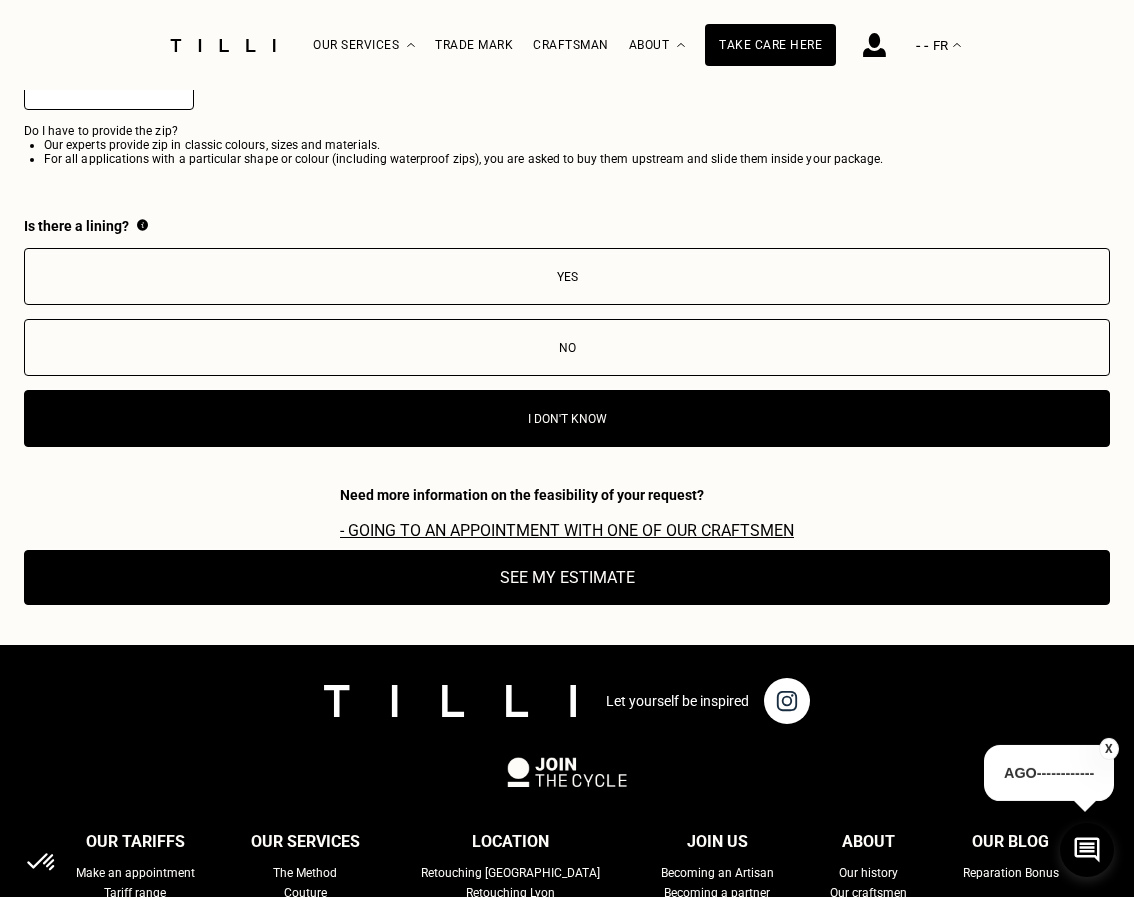 scroll, scrollTop: 4157, scrollLeft: 0, axis: vertical 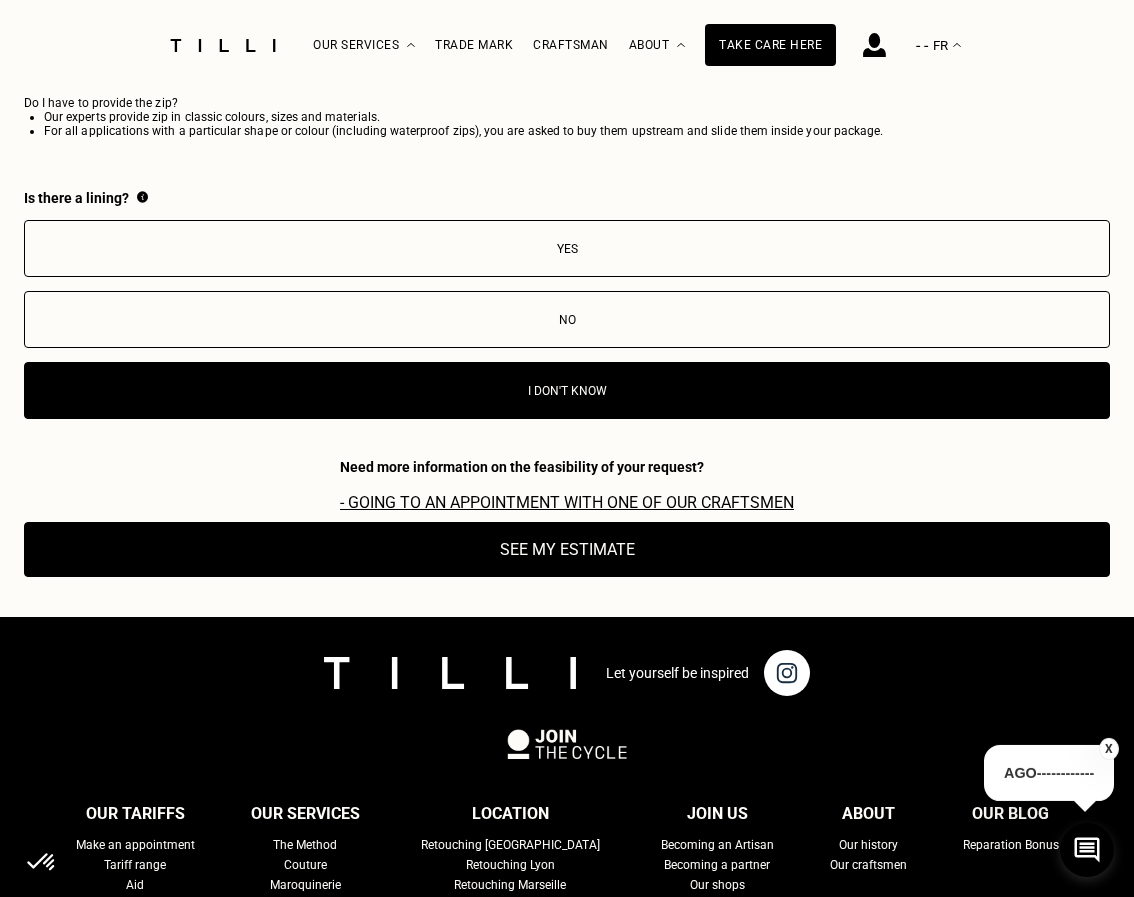 click on "See my estimate" at bounding box center [567, 549] 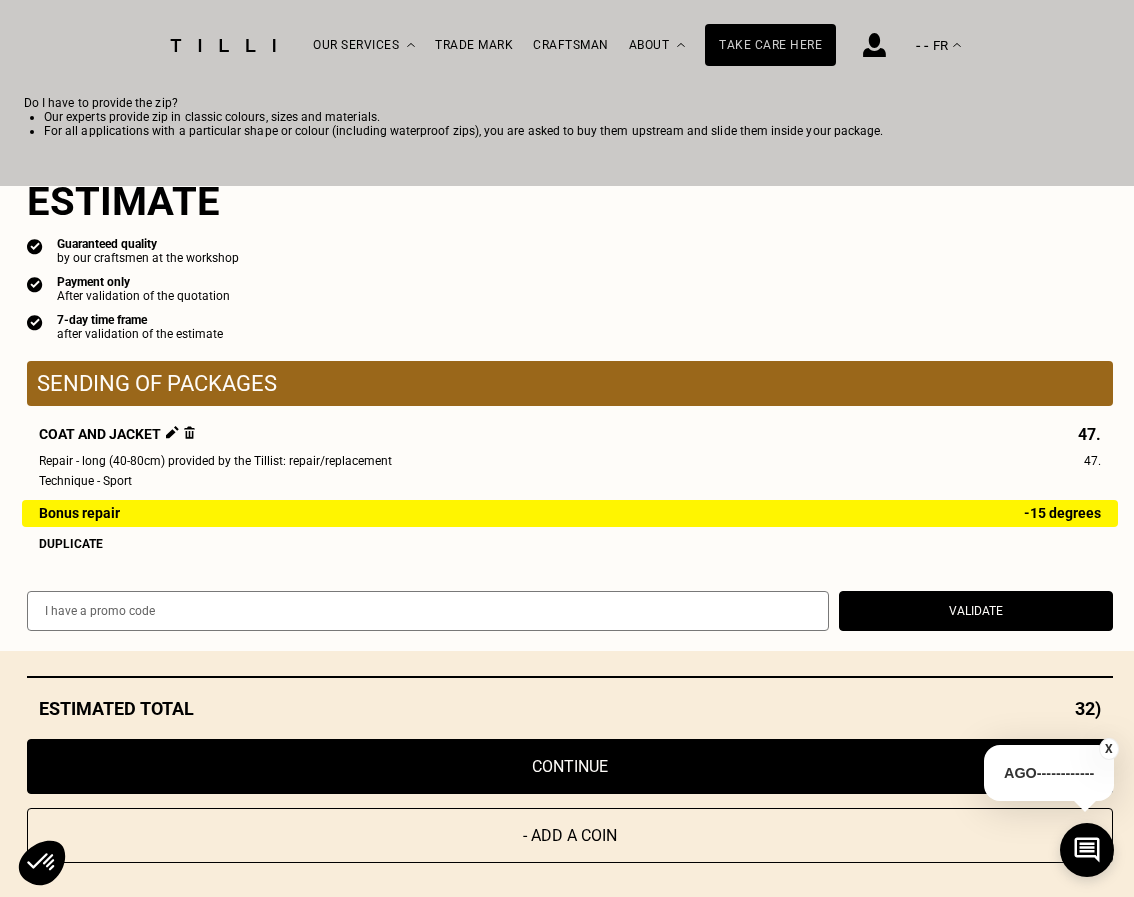 scroll, scrollTop: 33, scrollLeft: 0, axis: vertical 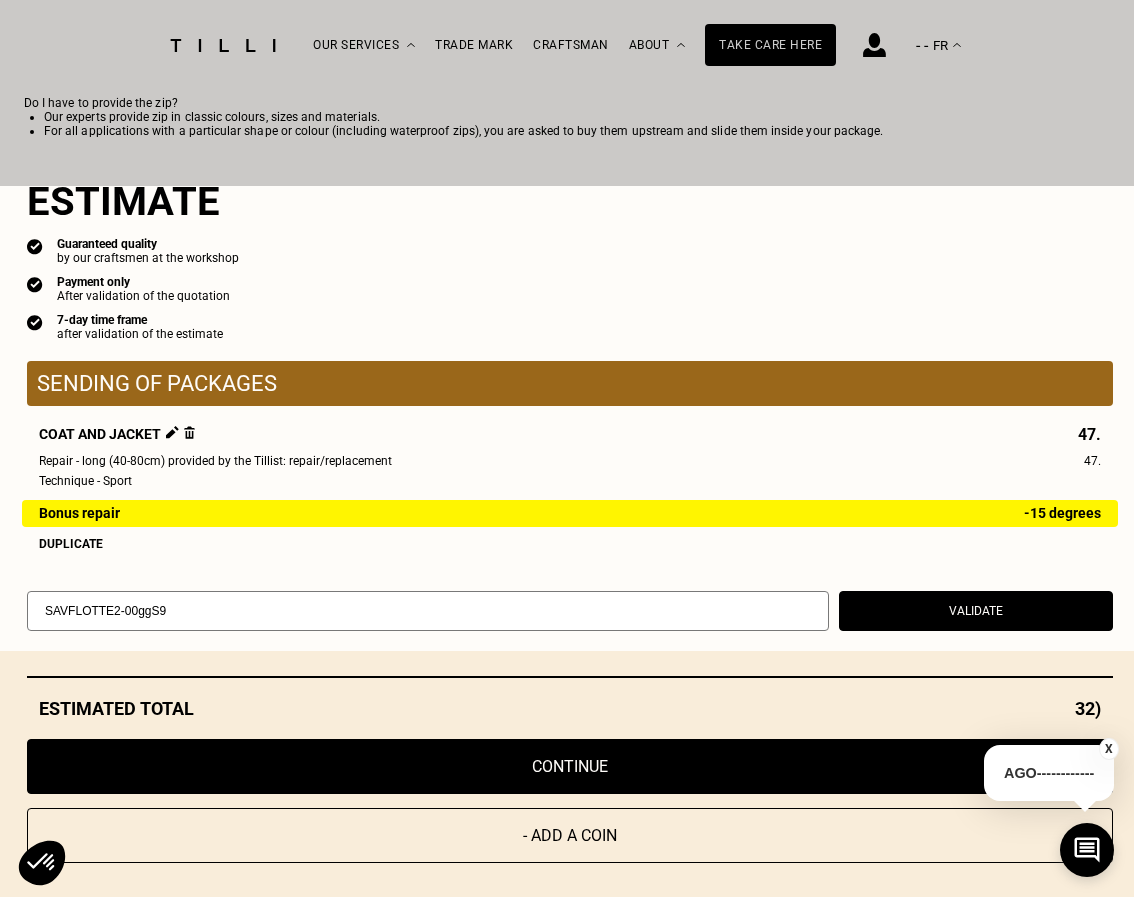 type on "SAVFLOTTE2-00ggS9" 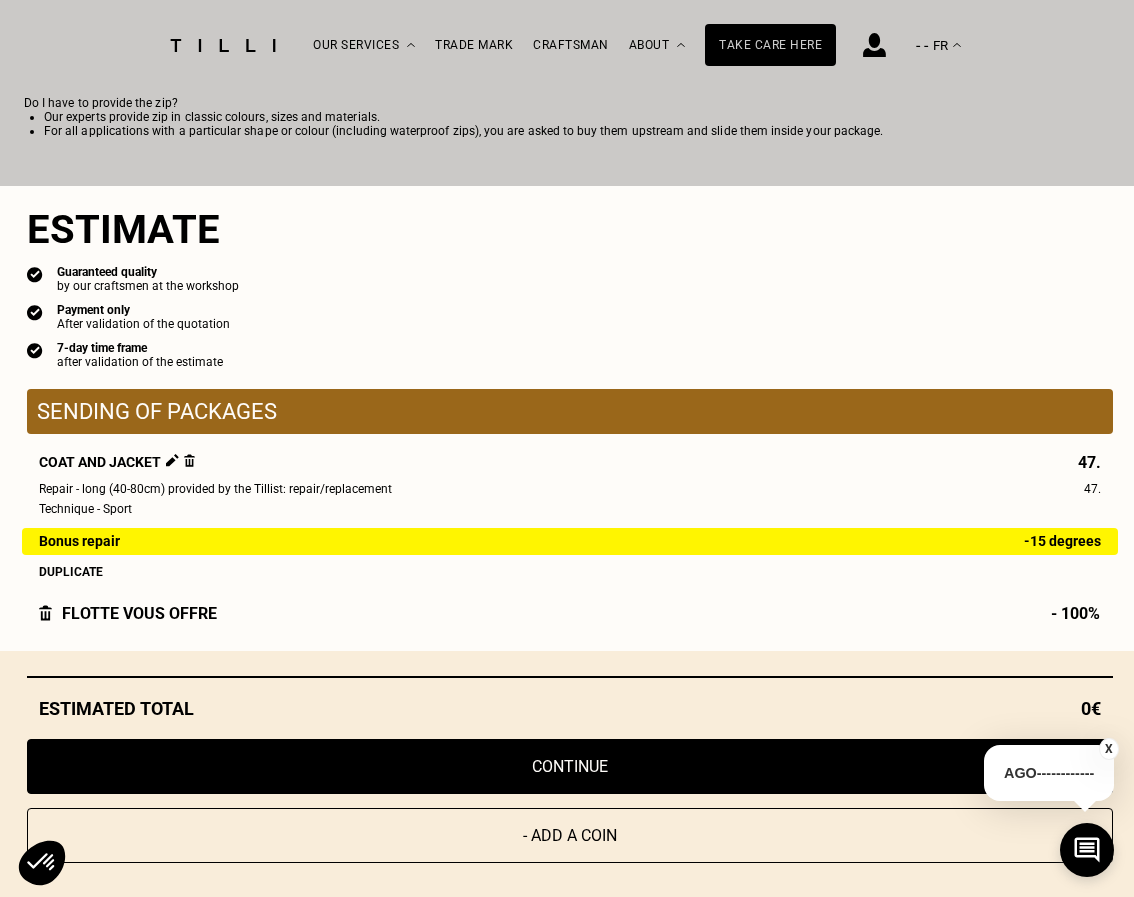scroll, scrollTop: 0, scrollLeft: 0, axis: both 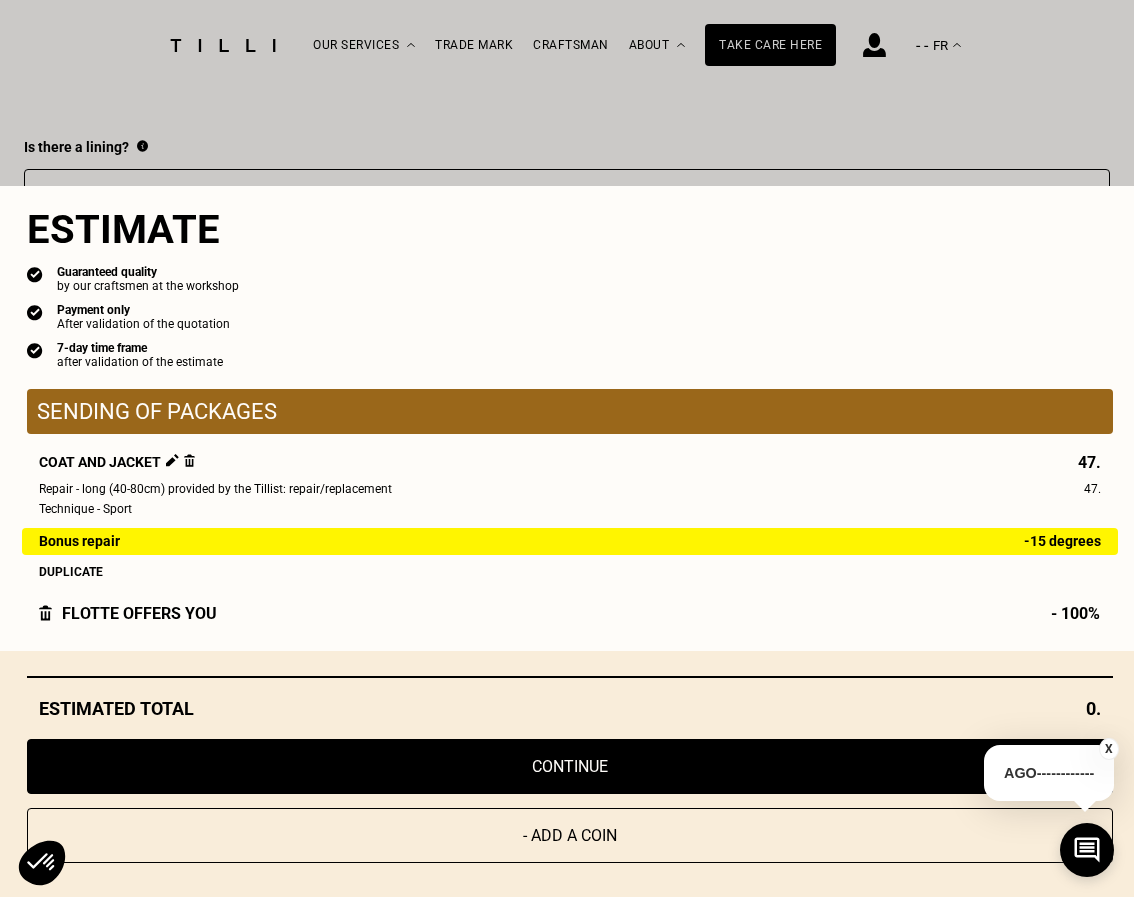 click on "Continue" at bounding box center [570, 766] 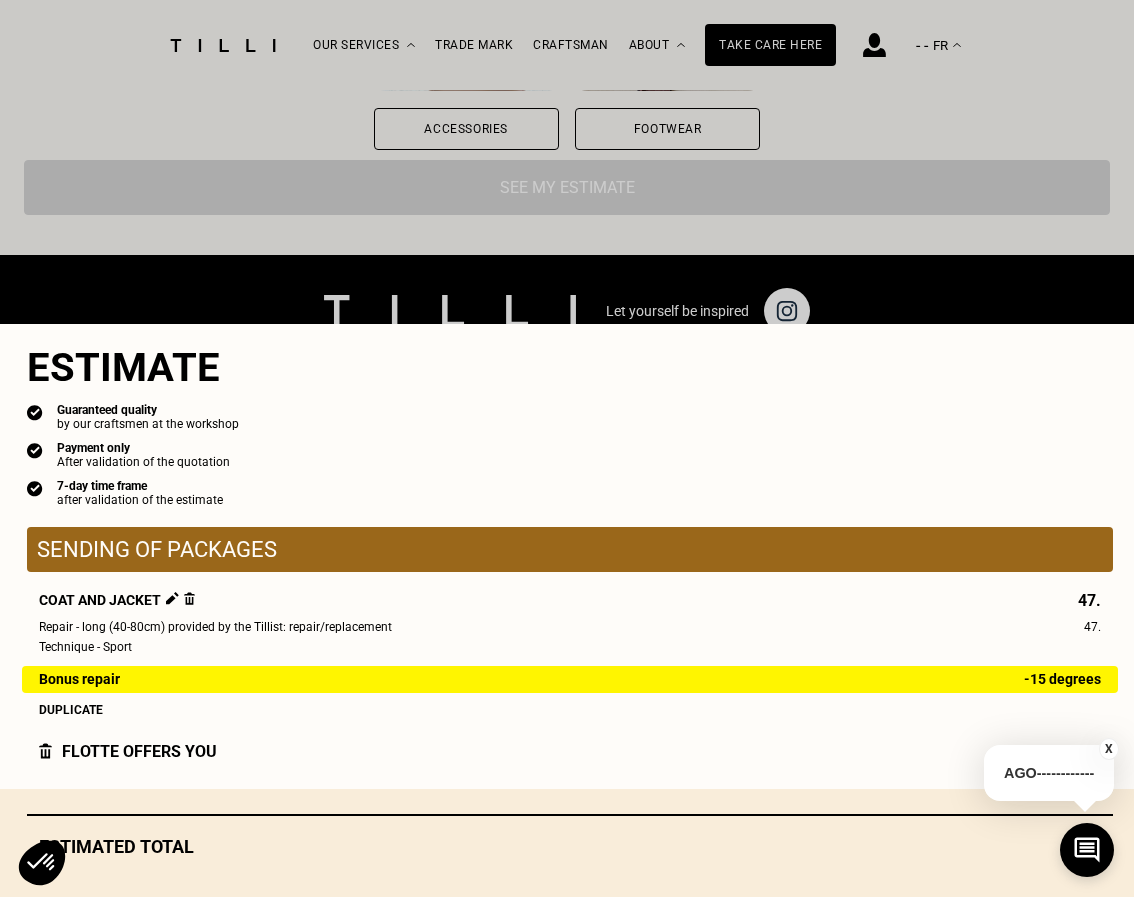 select on "FR" 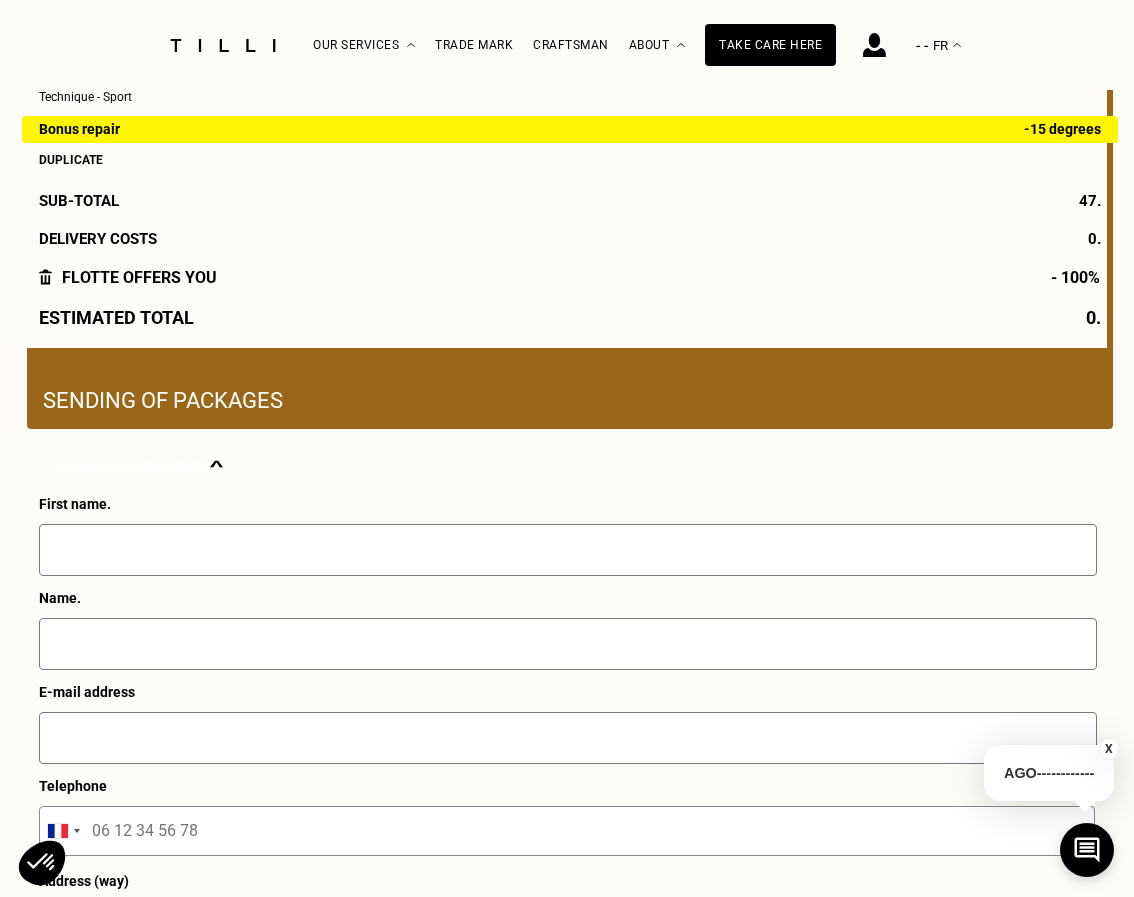 scroll, scrollTop: 337, scrollLeft: 0, axis: vertical 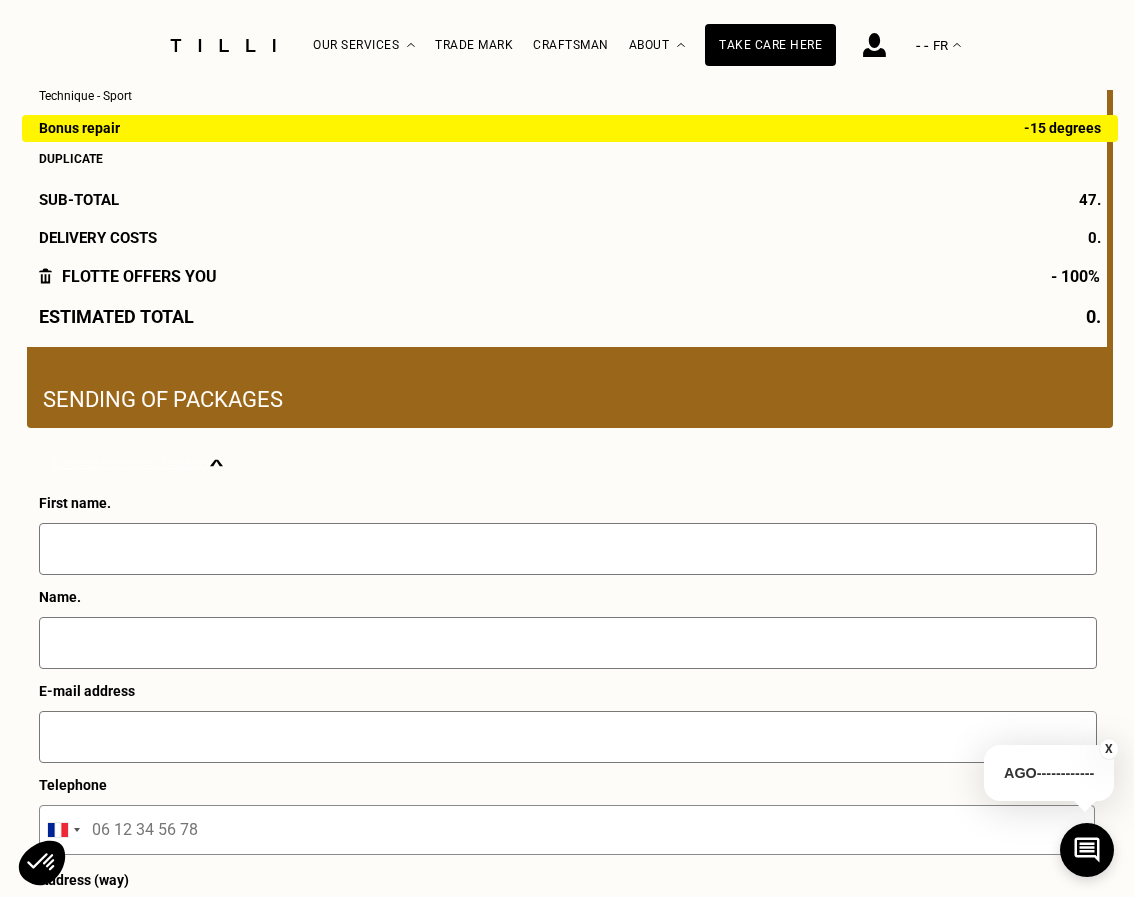 click at bounding box center [568, 549] 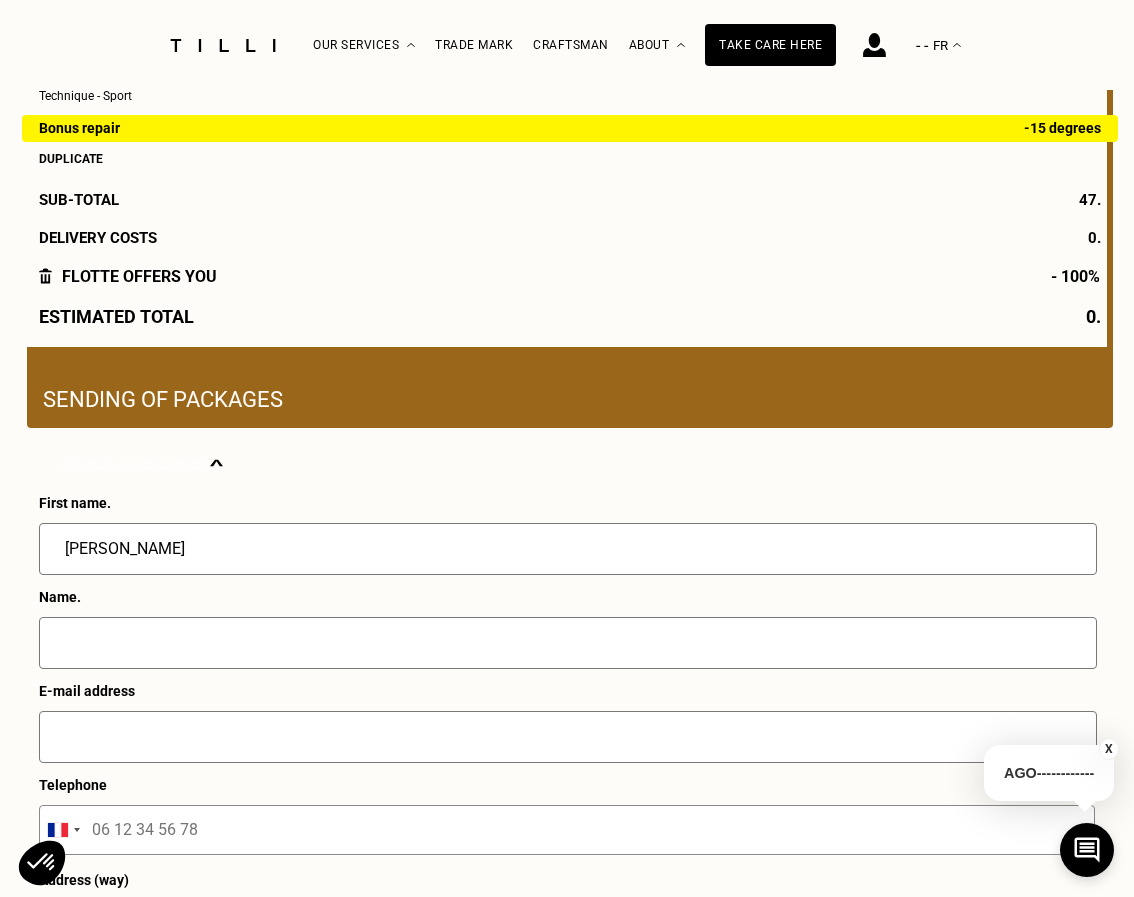 type on "[PERSON_NAME]" 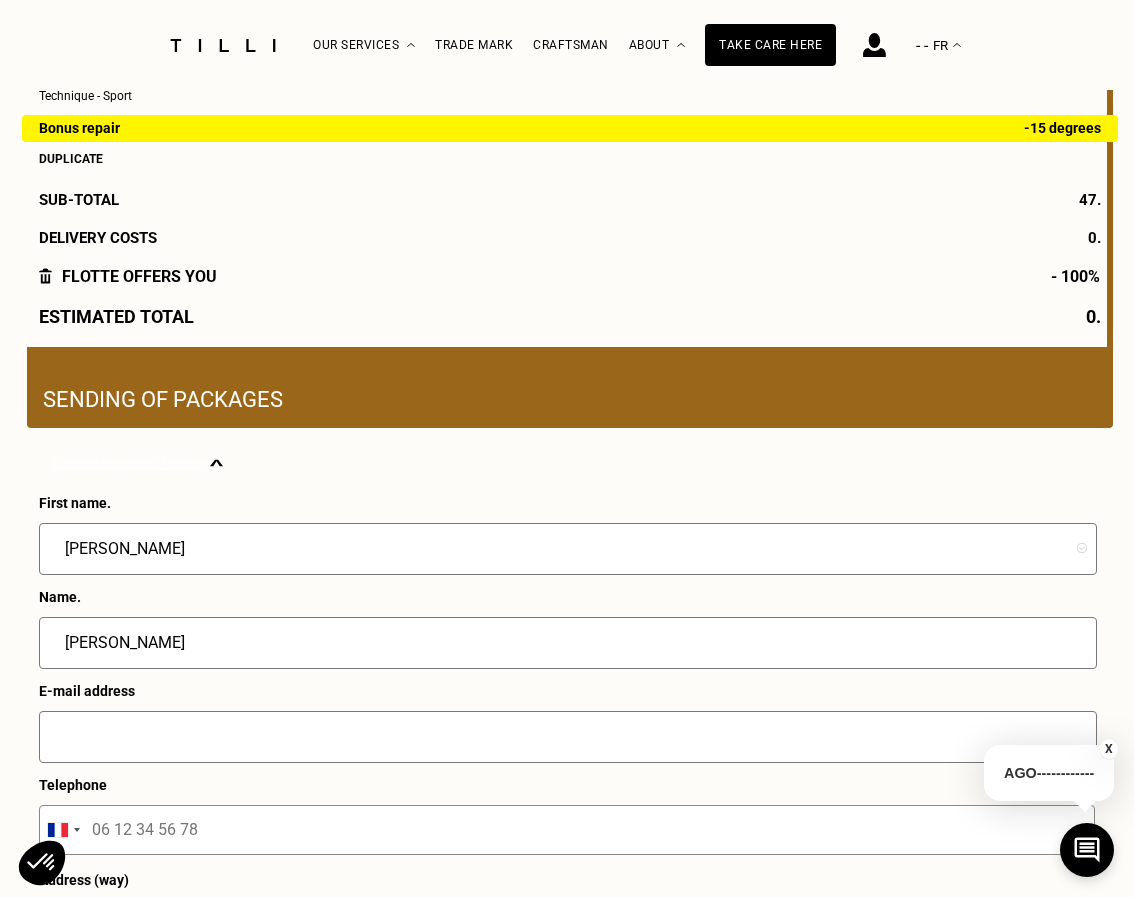 type on "[PERSON_NAME]" 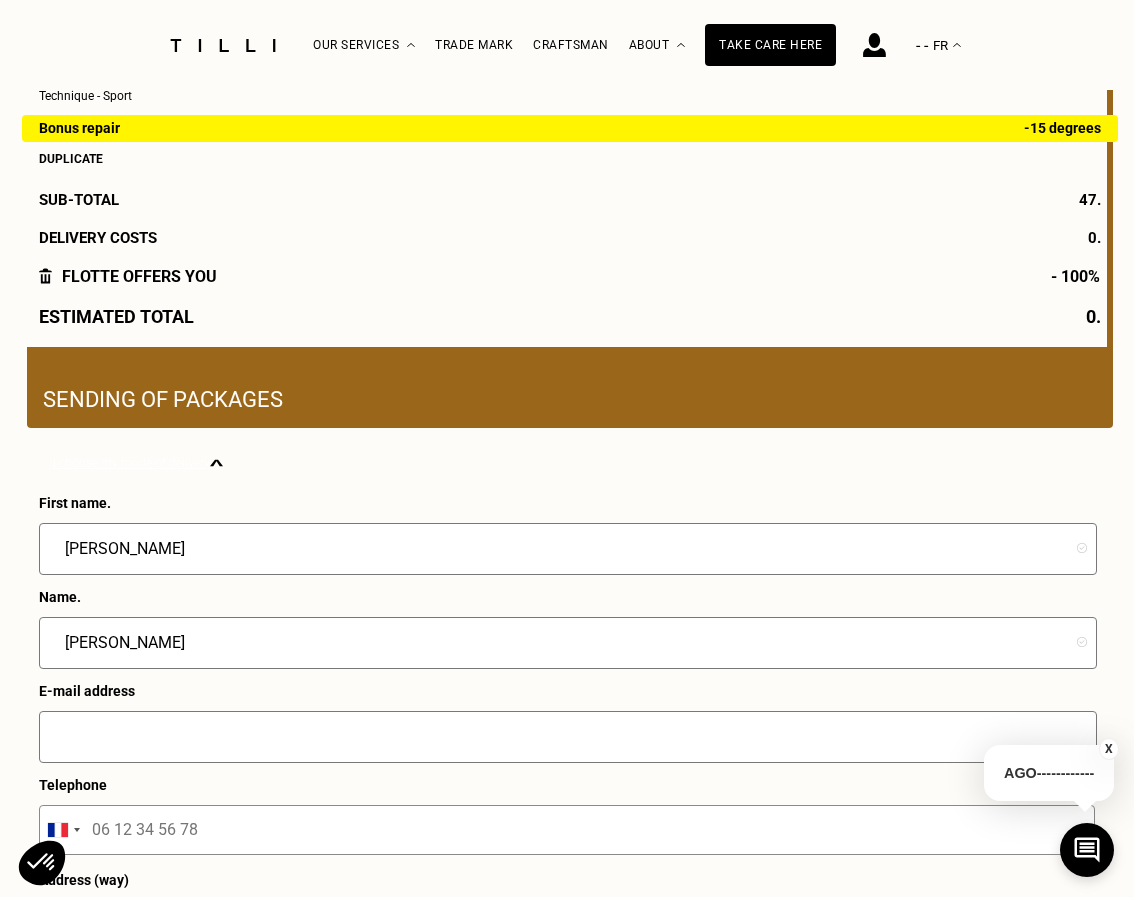 click at bounding box center (568, 737) 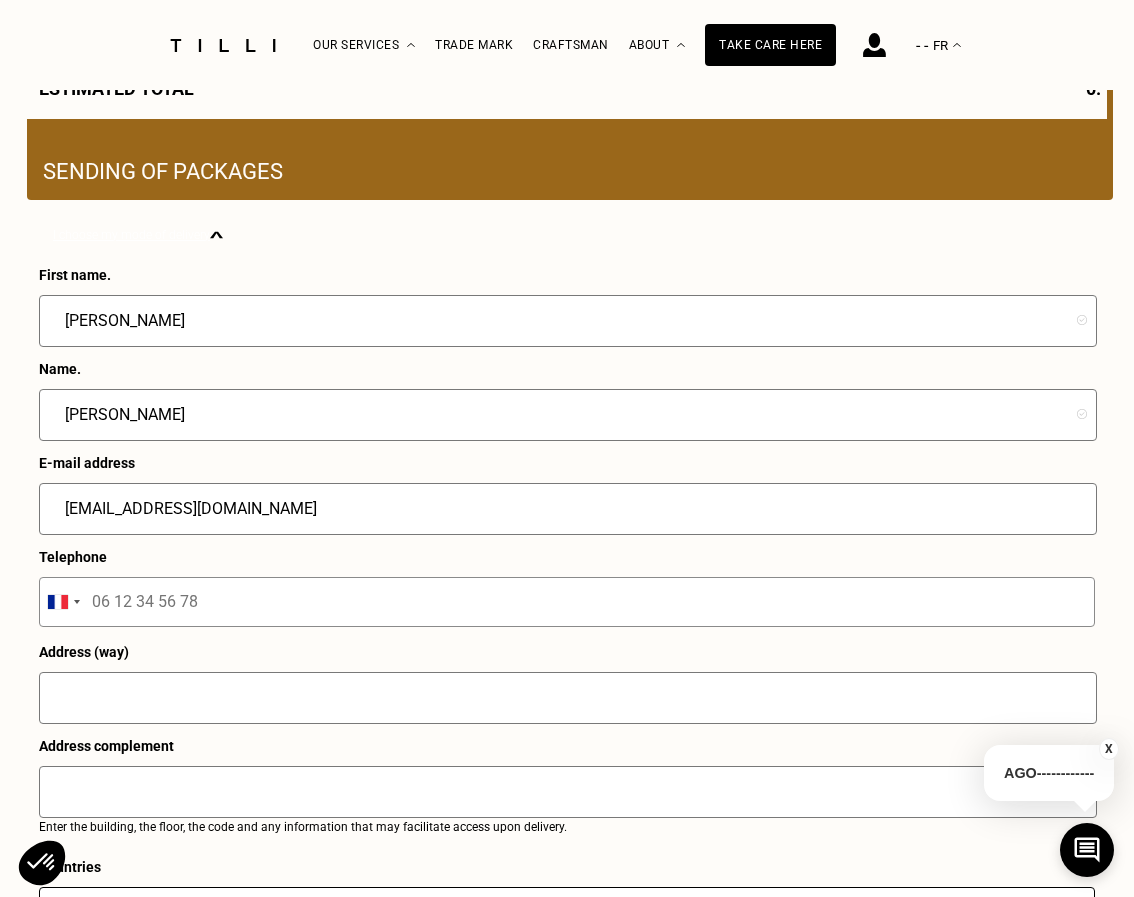 scroll, scrollTop: 570, scrollLeft: 0, axis: vertical 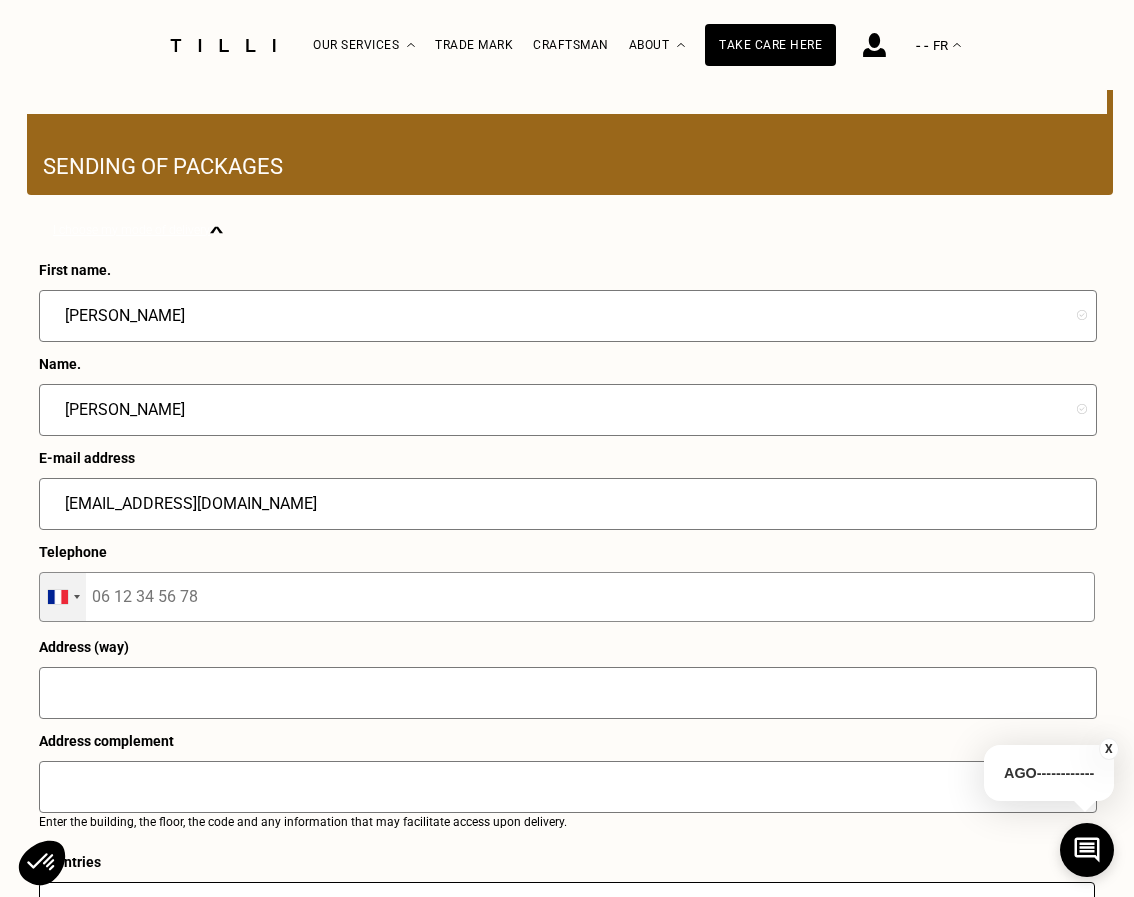 type on "[EMAIL_ADDRESS][DOMAIN_NAME]" 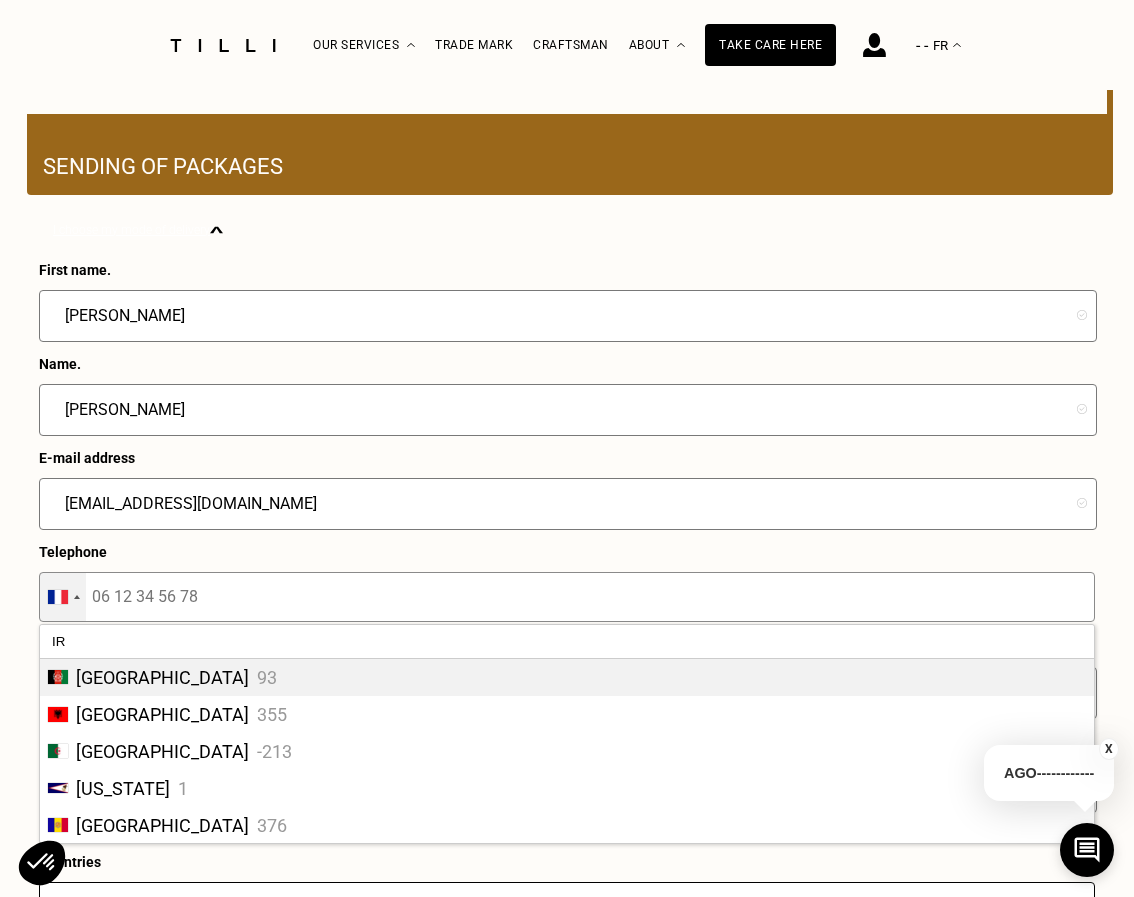 type on "IRE" 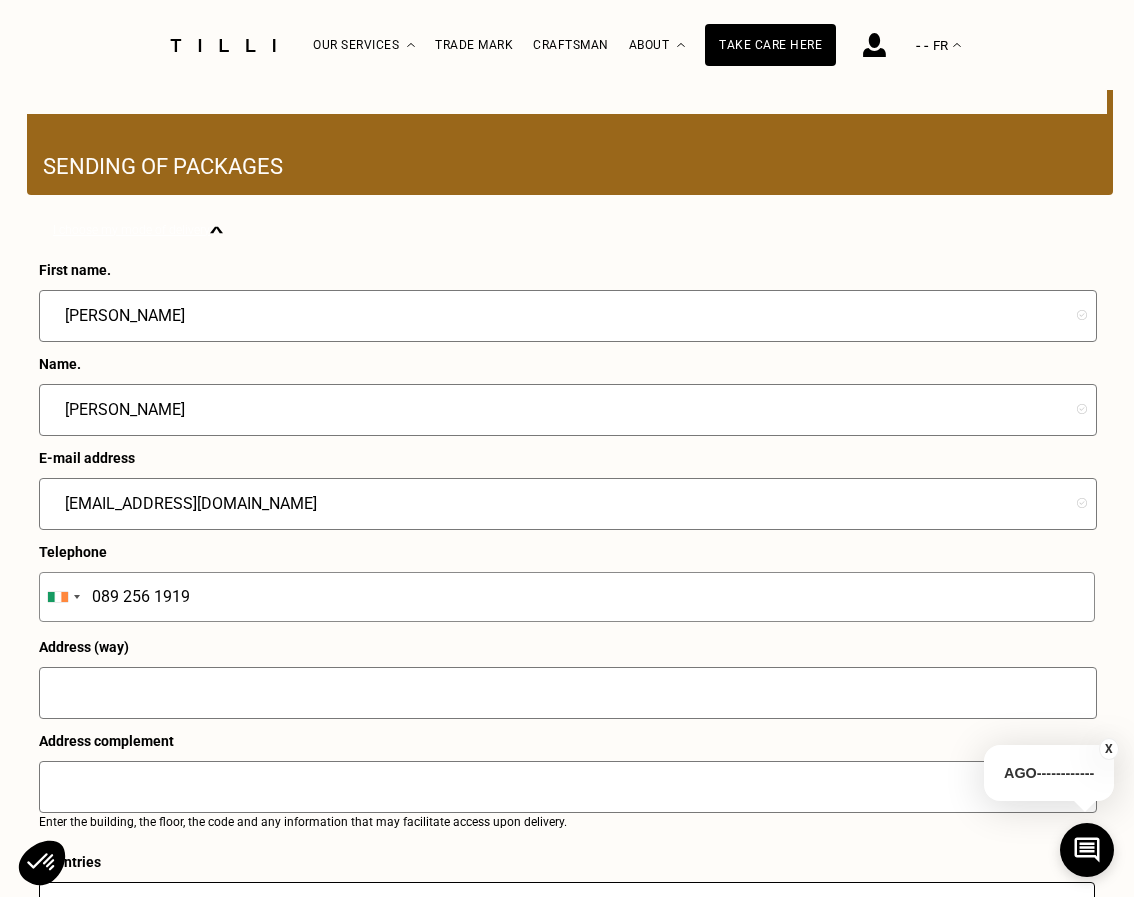 type on "089 256 1919" 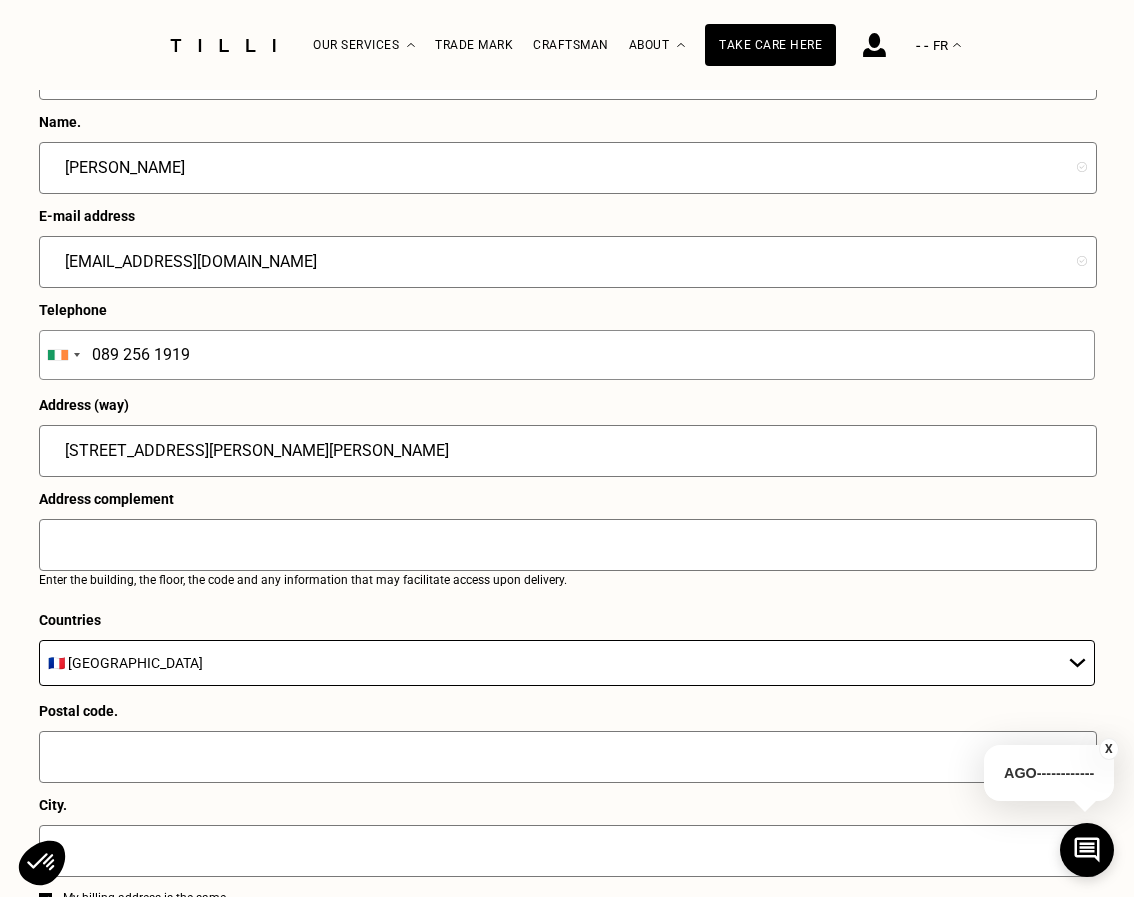 scroll, scrollTop: 872, scrollLeft: 0, axis: vertical 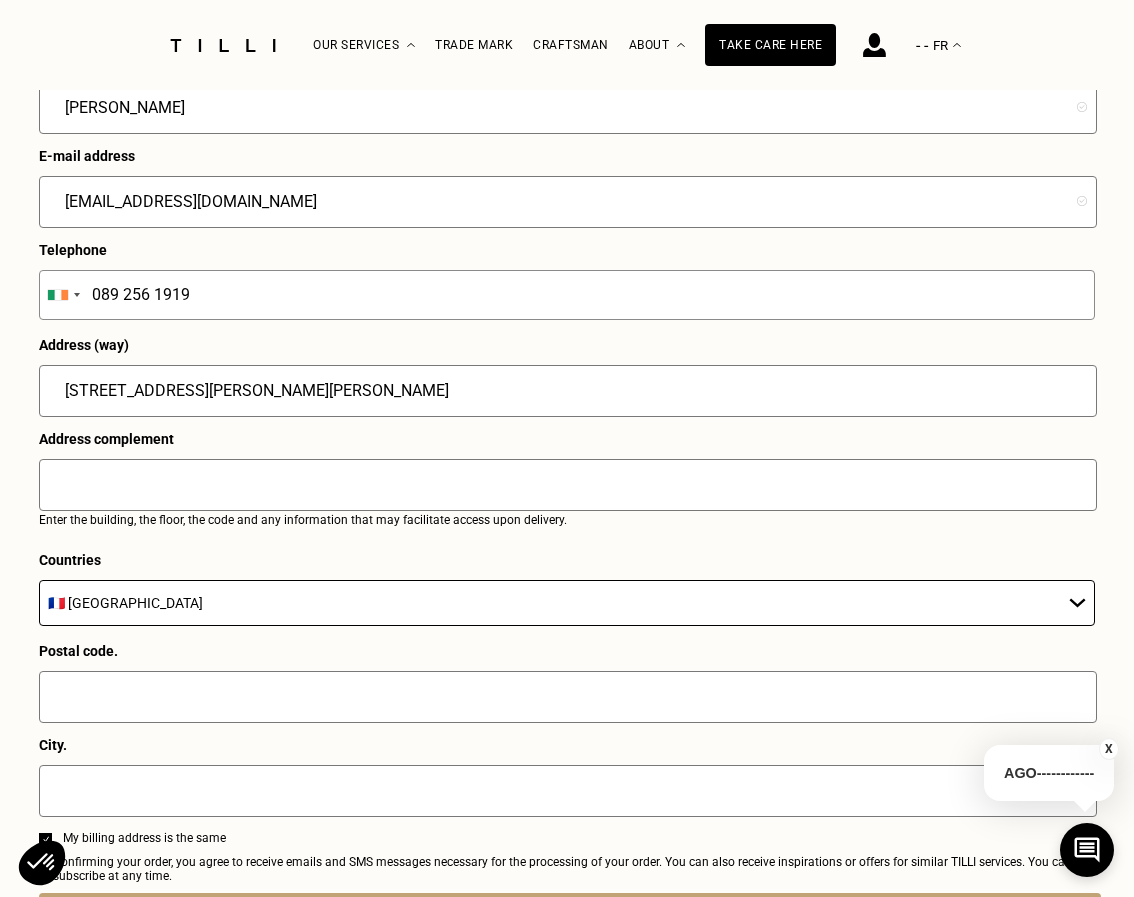type on "[STREET_ADDRESS][PERSON_NAME][PERSON_NAME]" 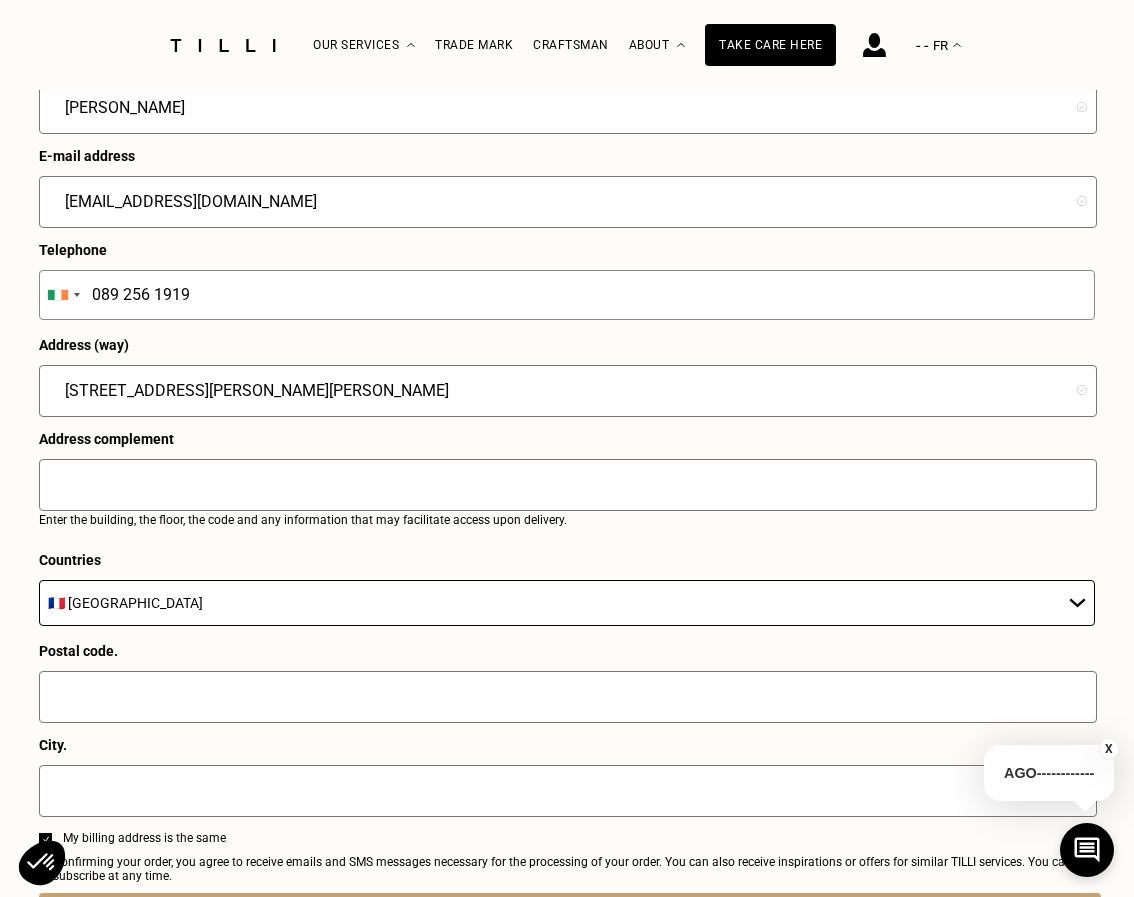 select on "IE" 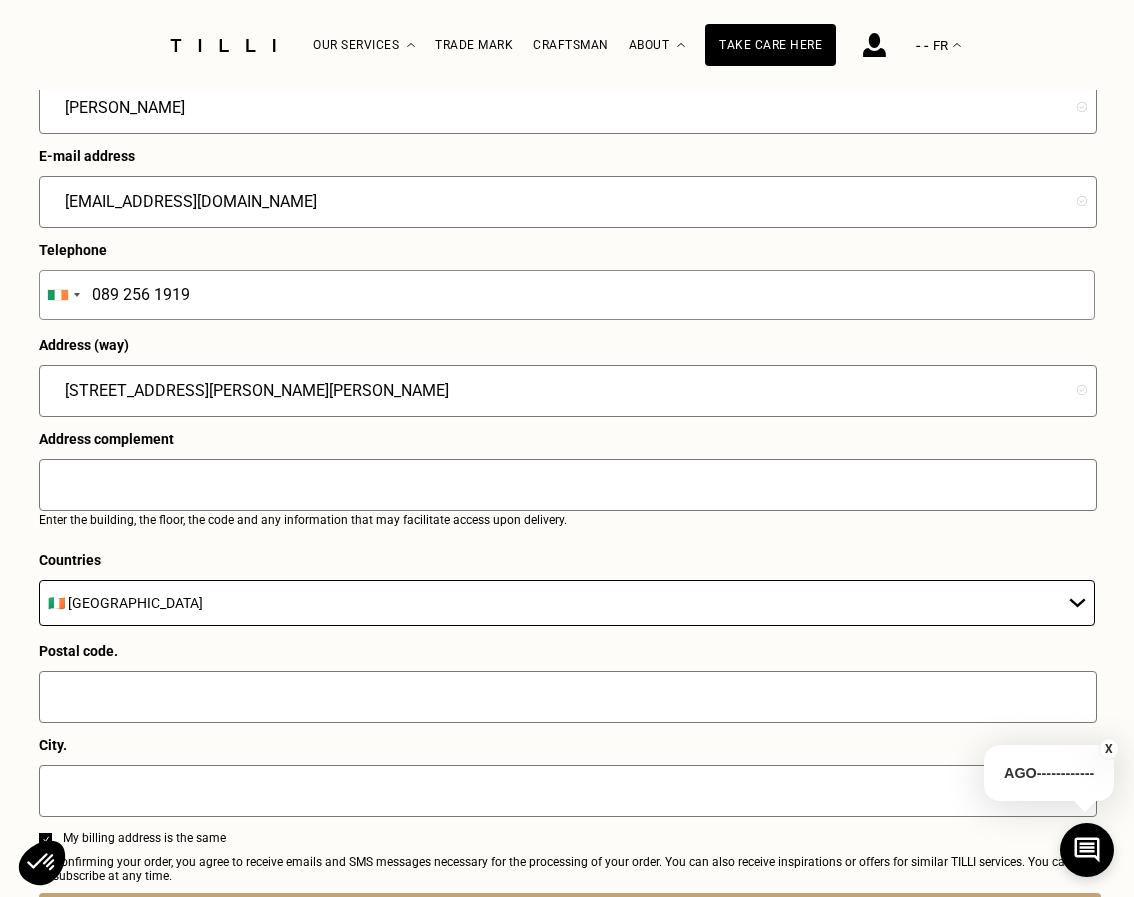 click on "🇮🇪   [GEOGRAPHIC_DATA]" at bounding box center [0, 0] 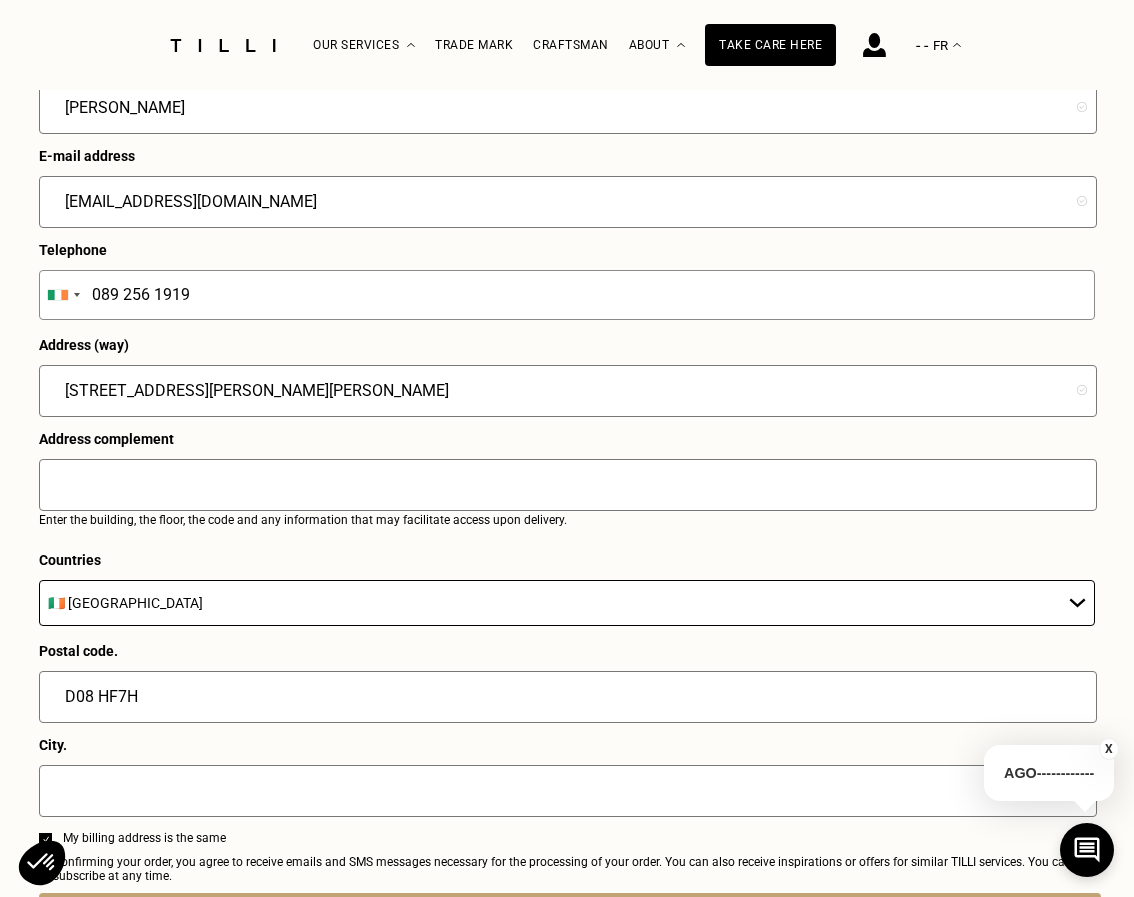 type on "D08 HF7H" 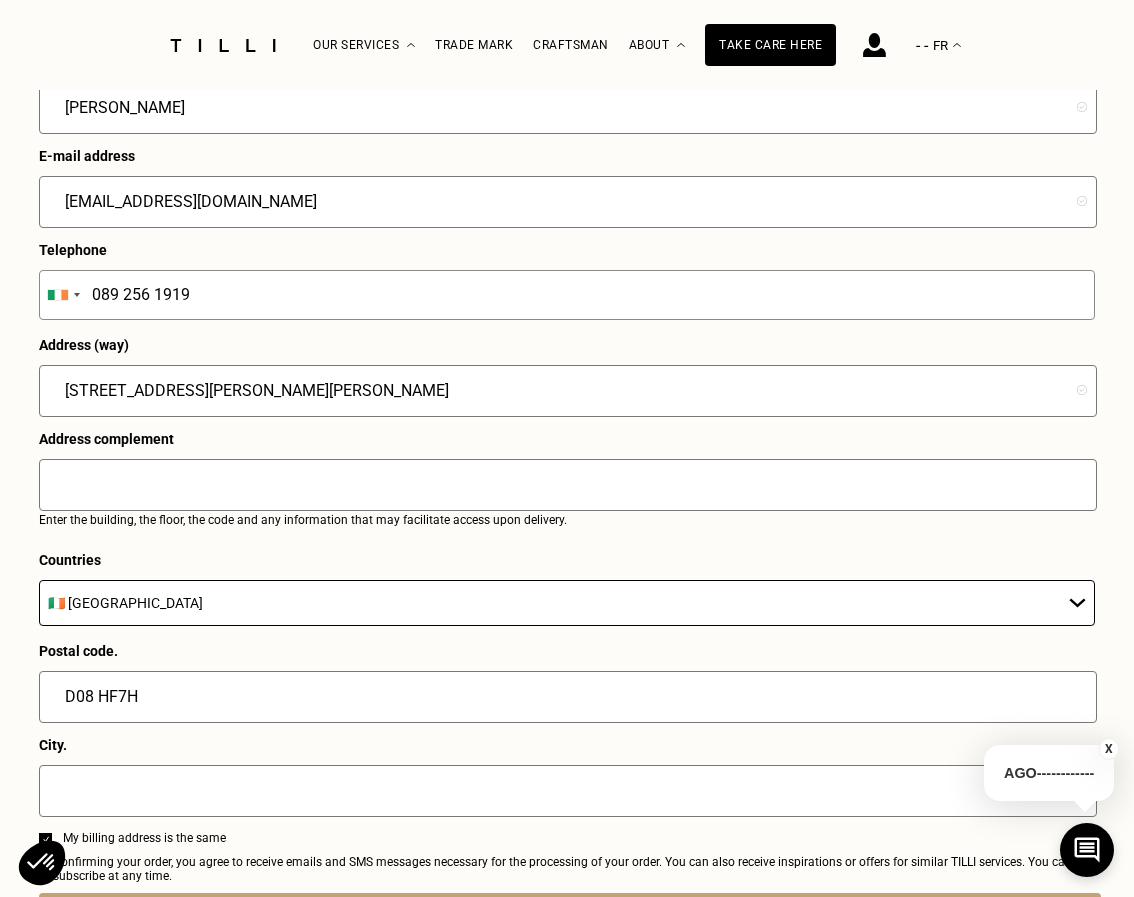 click at bounding box center (568, 791) 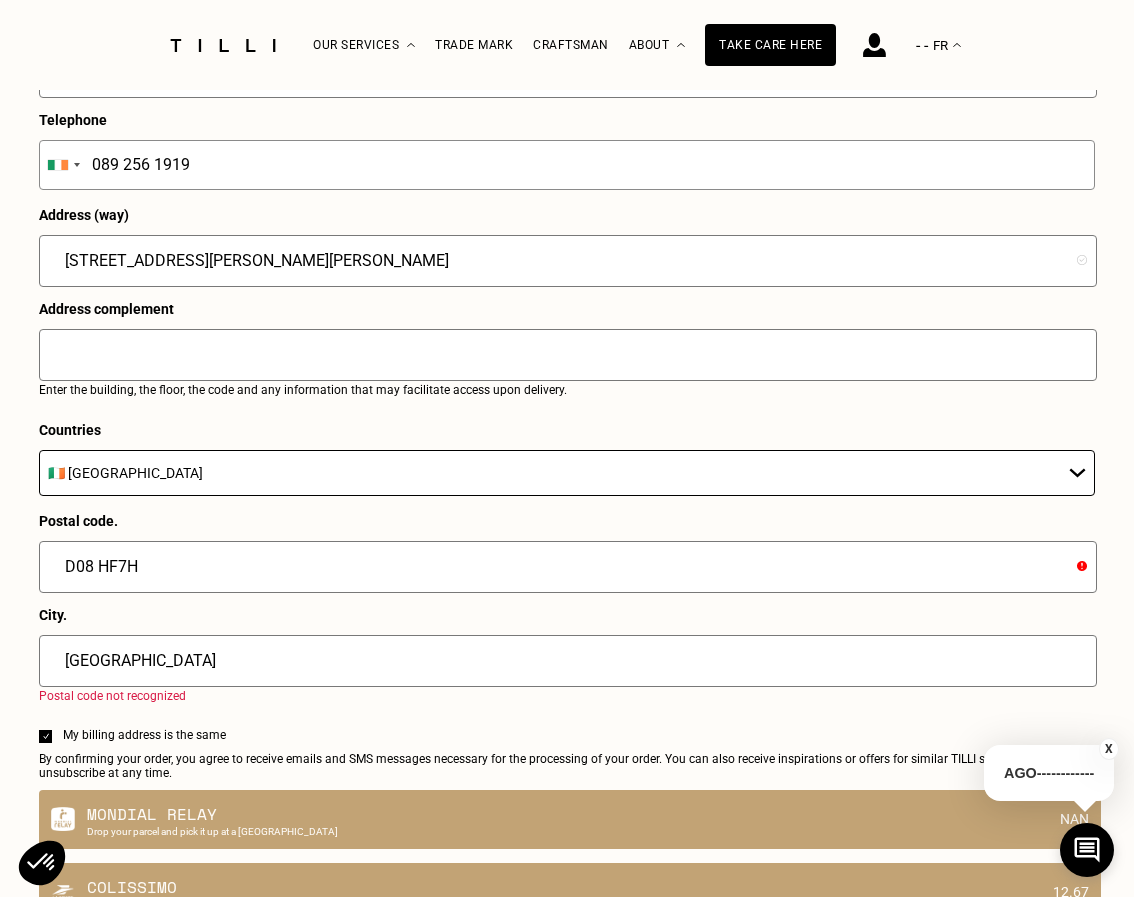 scroll, scrollTop: 1097, scrollLeft: 0, axis: vertical 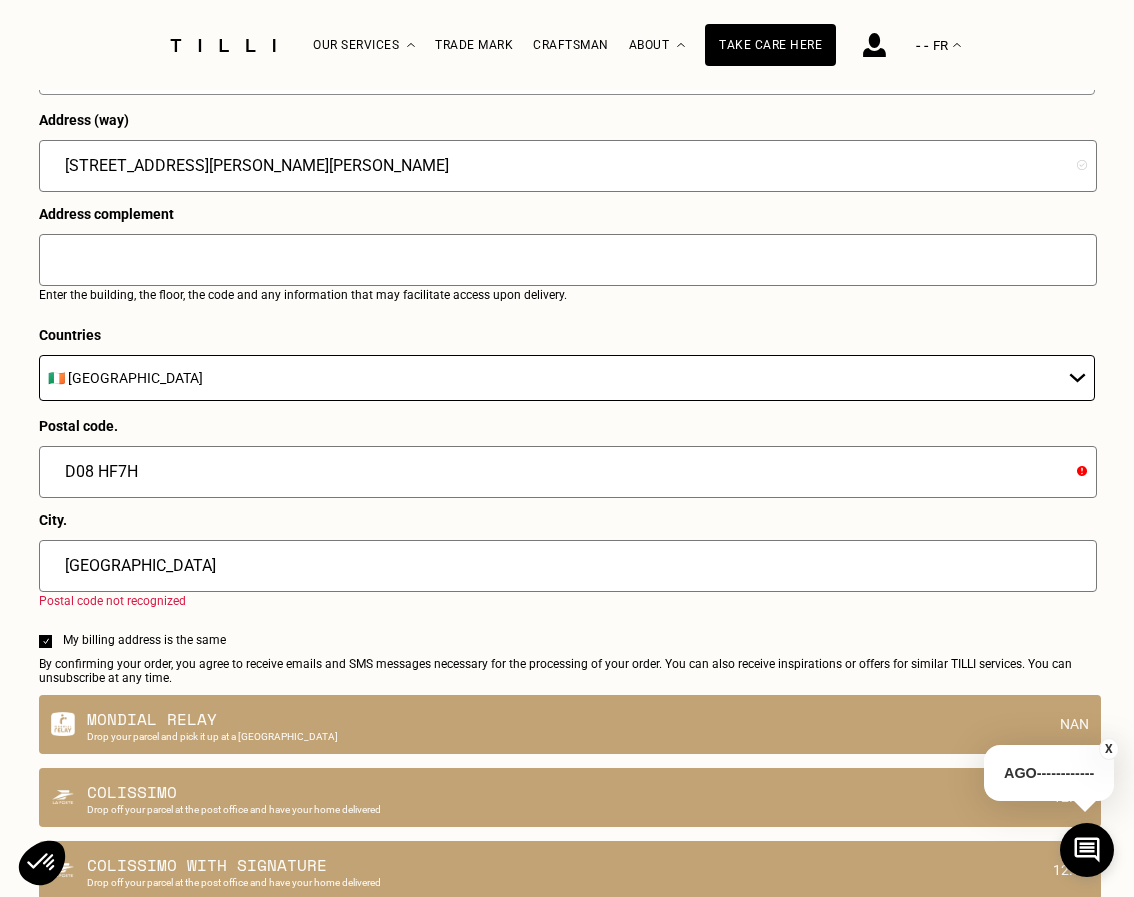click on "[GEOGRAPHIC_DATA]" at bounding box center (568, 566) 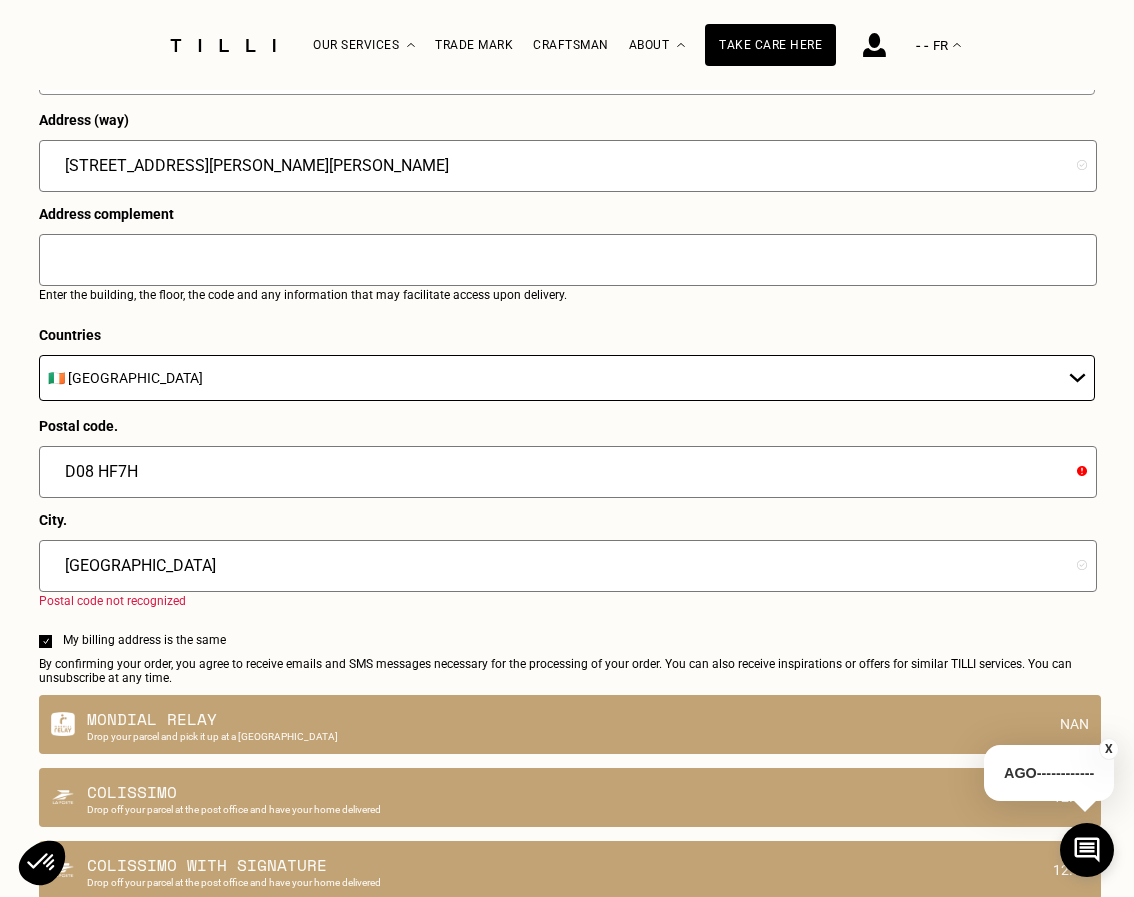 click on "D08 HF7H" at bounding box center [568, 472] 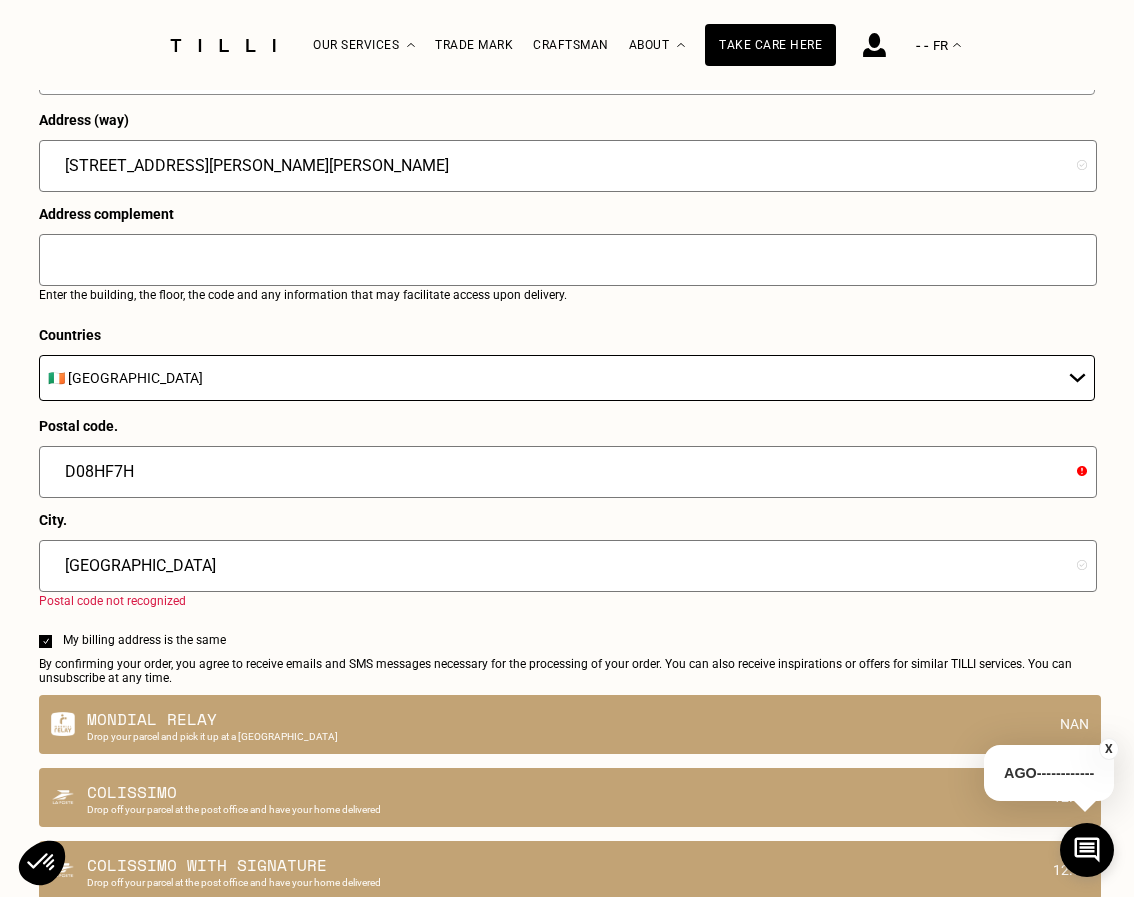 click on "City. [GEOGRAPHIC_DATA]" at bounding box center [568, 559] 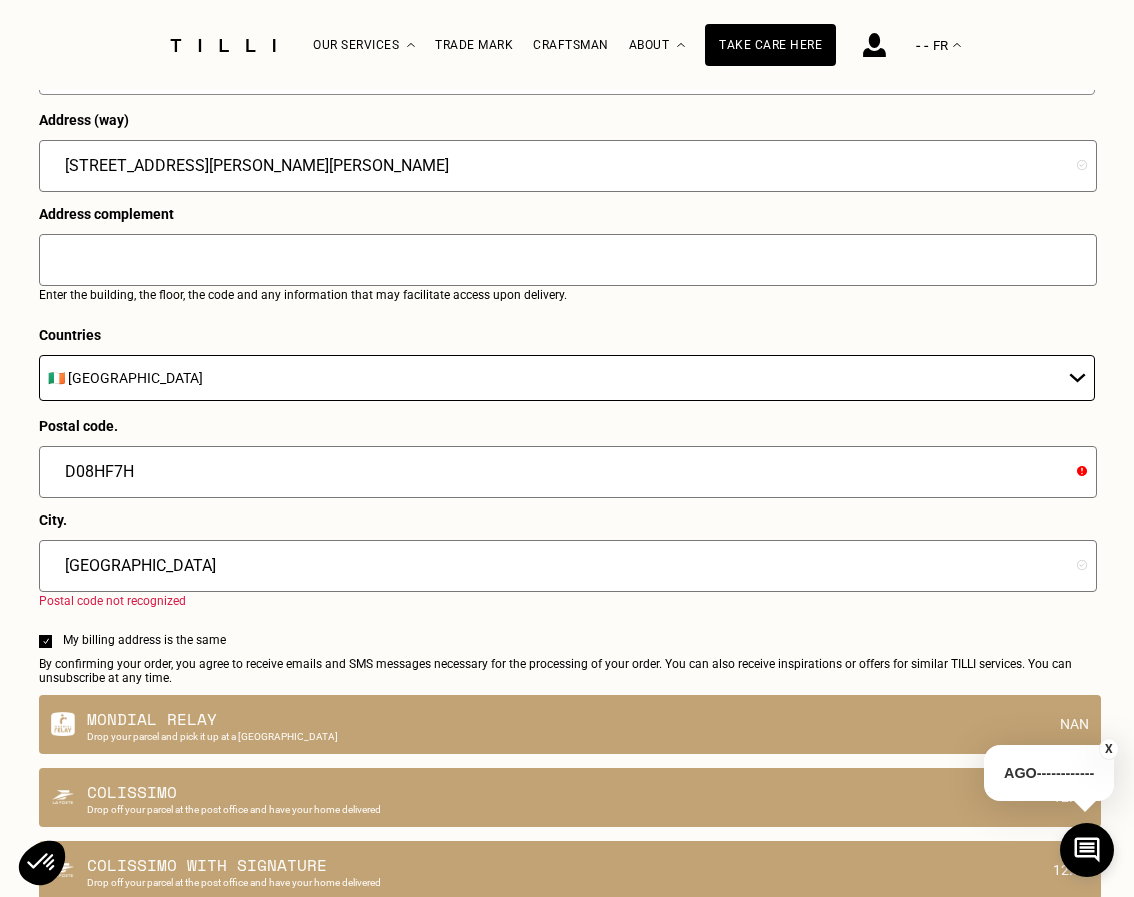 click on "D08HF7H" at bounding box center [568, 472] 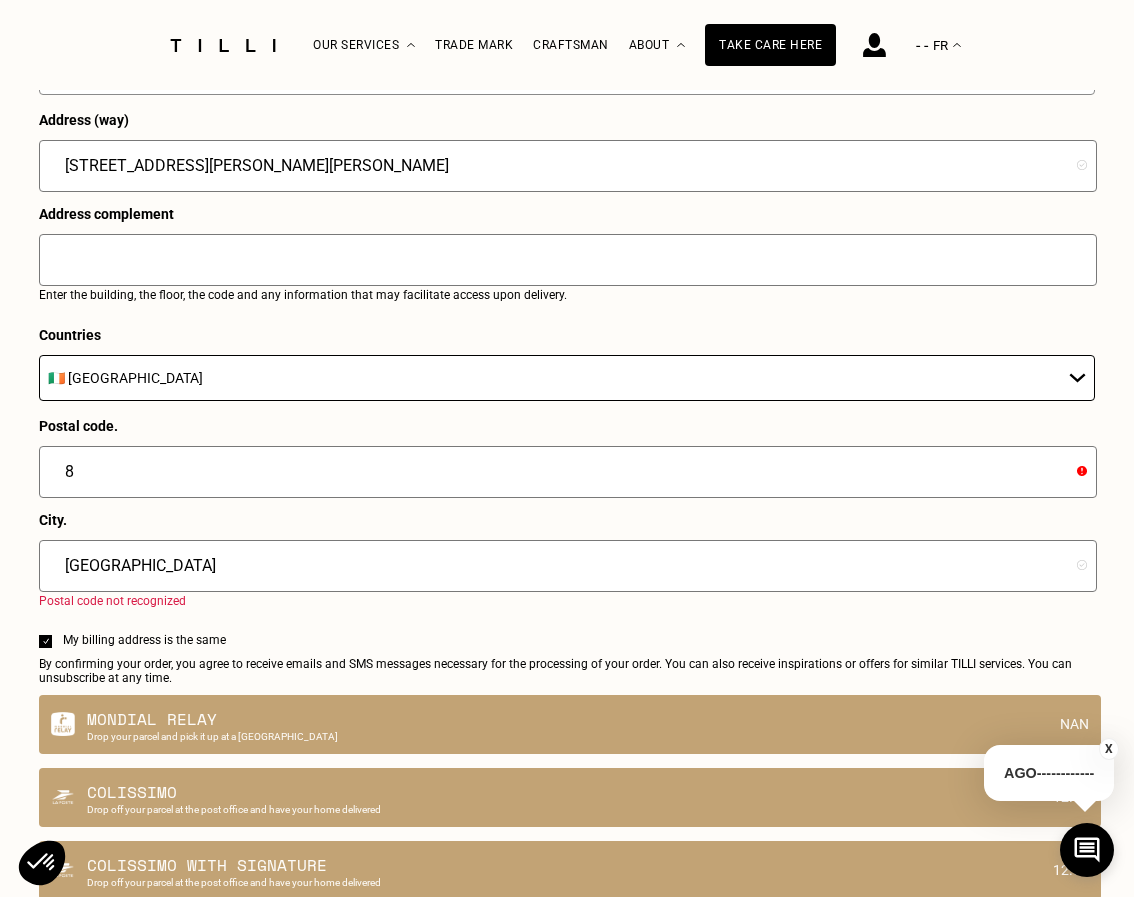 type on "8" 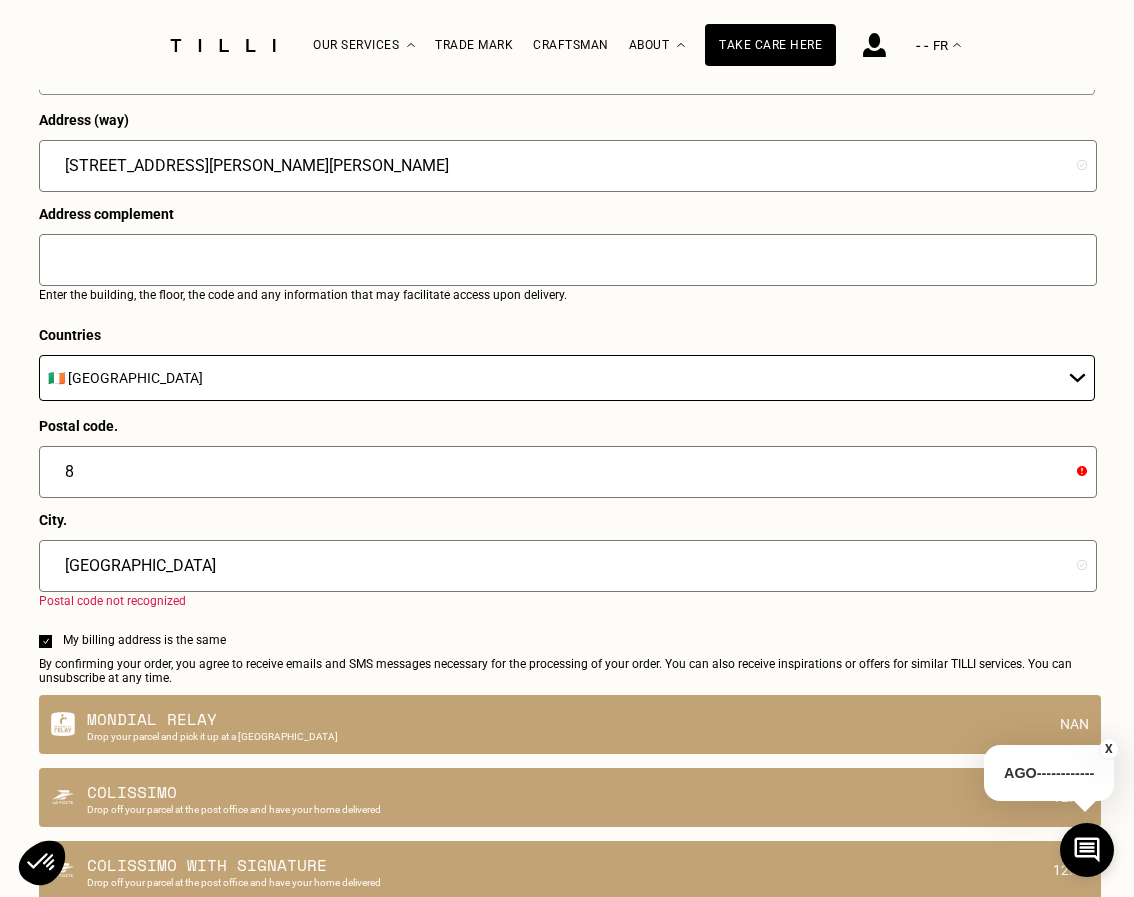 scroll, scrollTop: 2507, scrollLeft: 0, axis: vertical 